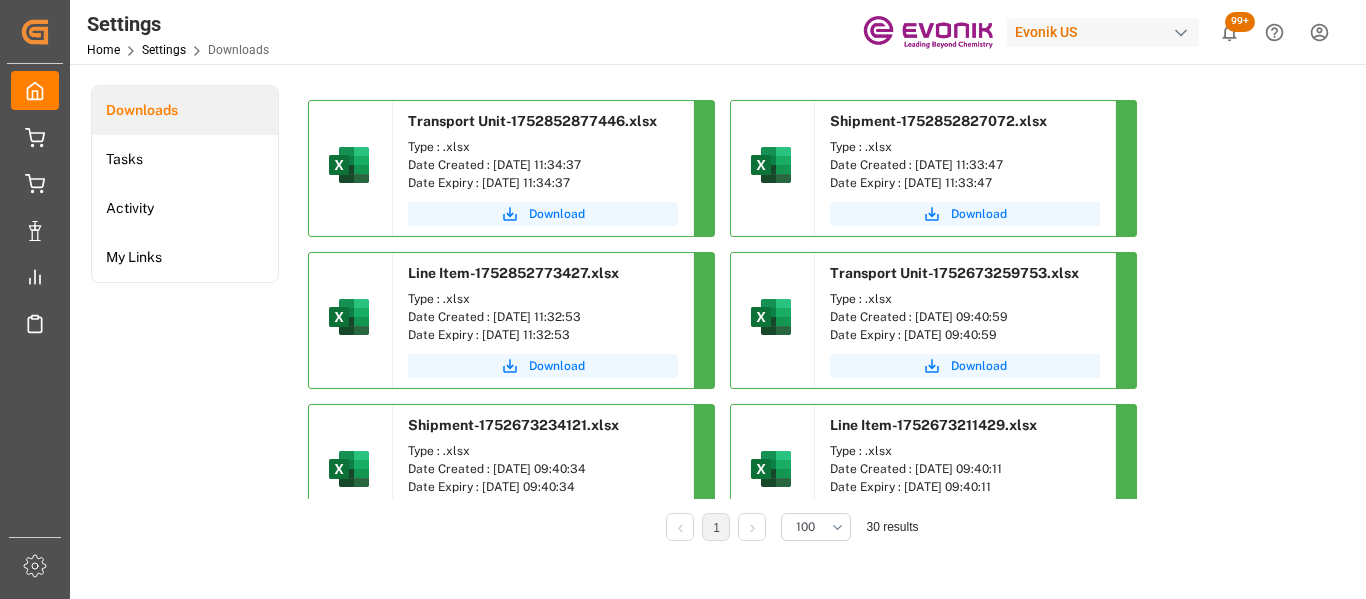 scroll, scrollTop: 0, scrollLeft: 0, axis: both 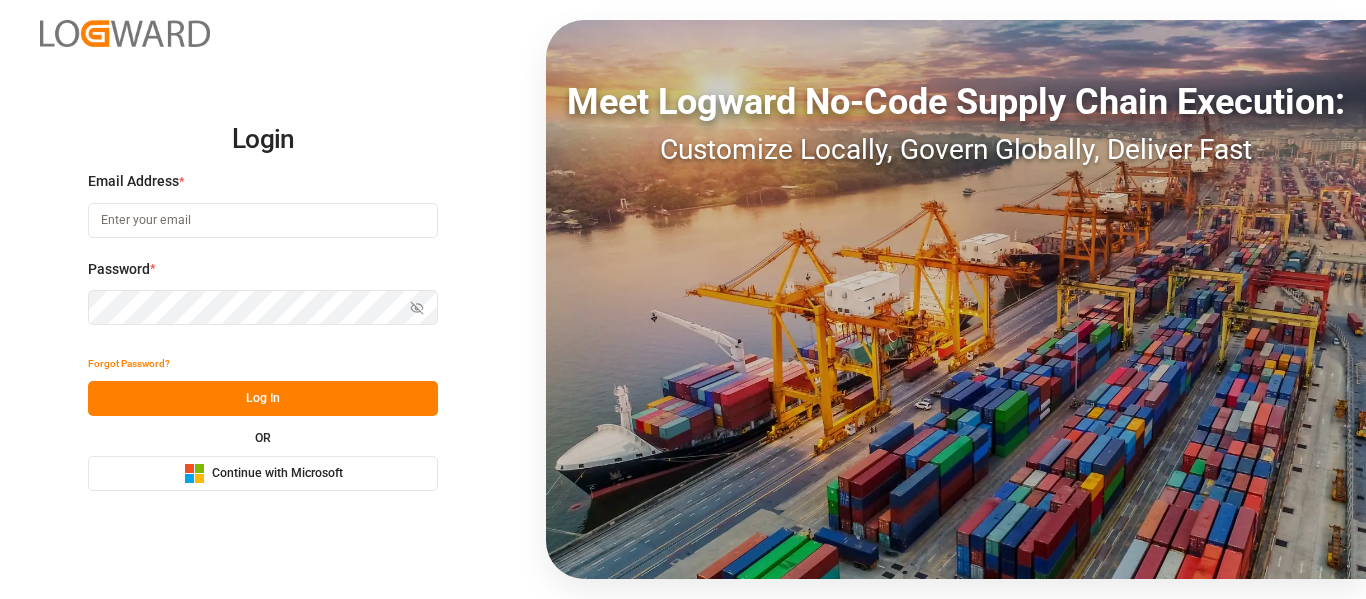 click on "Microsoft Logo Continue with Microsoft" at bounding box center [263, 473] 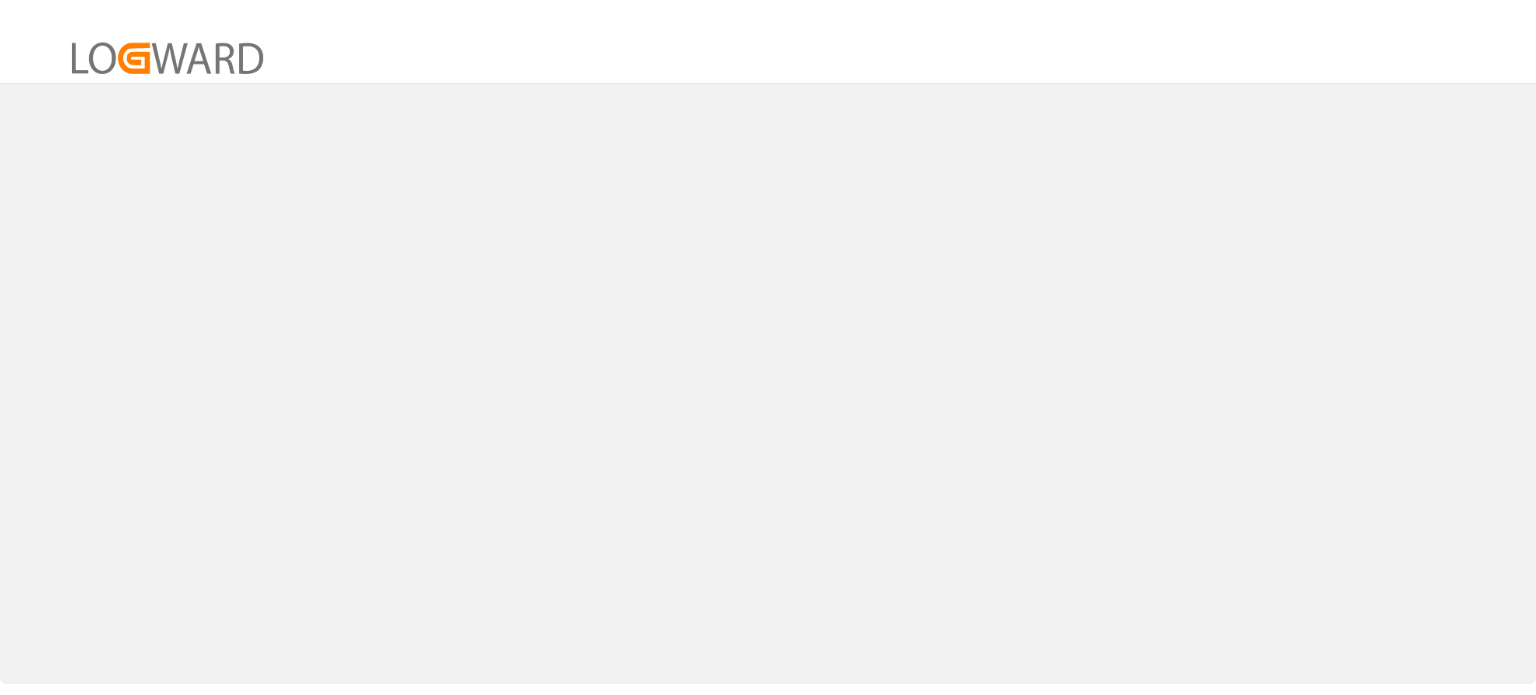 scroll, scrollTop: 0, scrollLeft: 0, axis: both 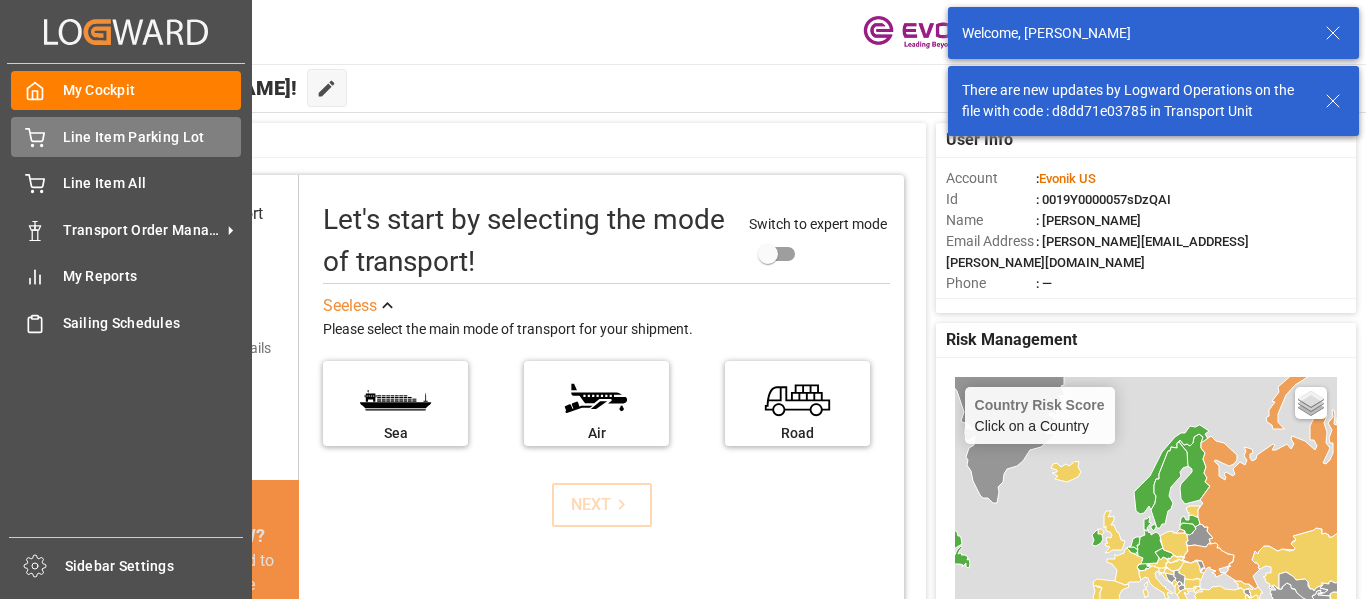 click on "Line Item Parking Lot Line Item Parking Lot" at bounding box center [126, 136] 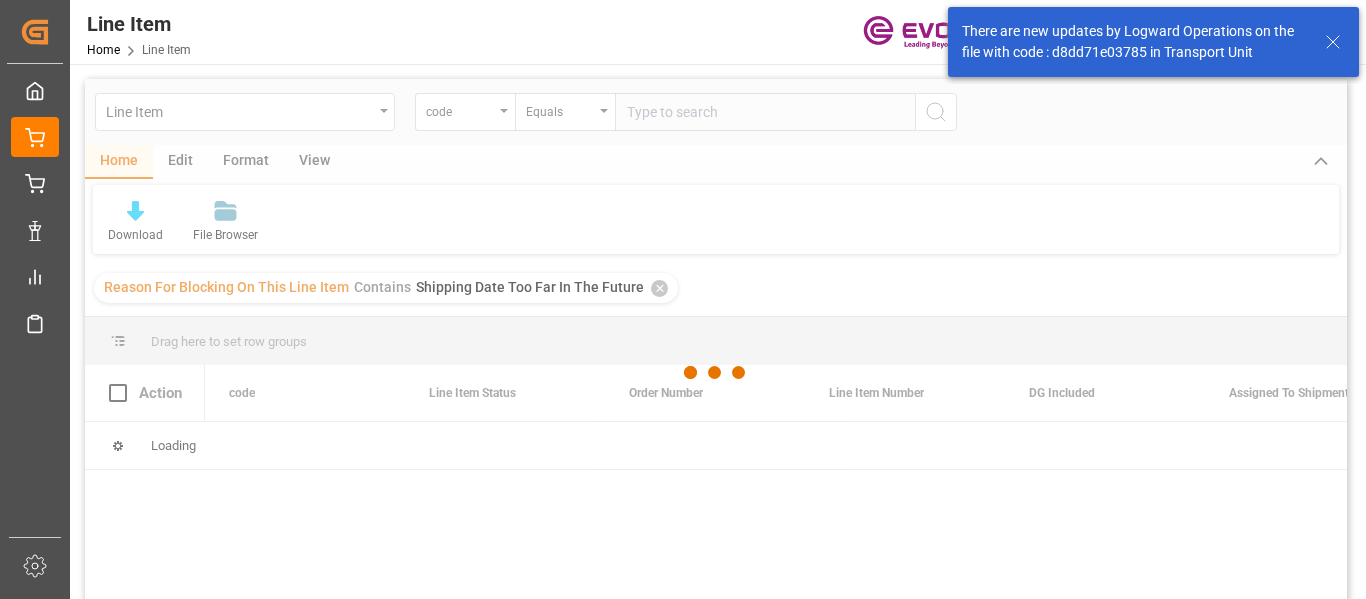 click 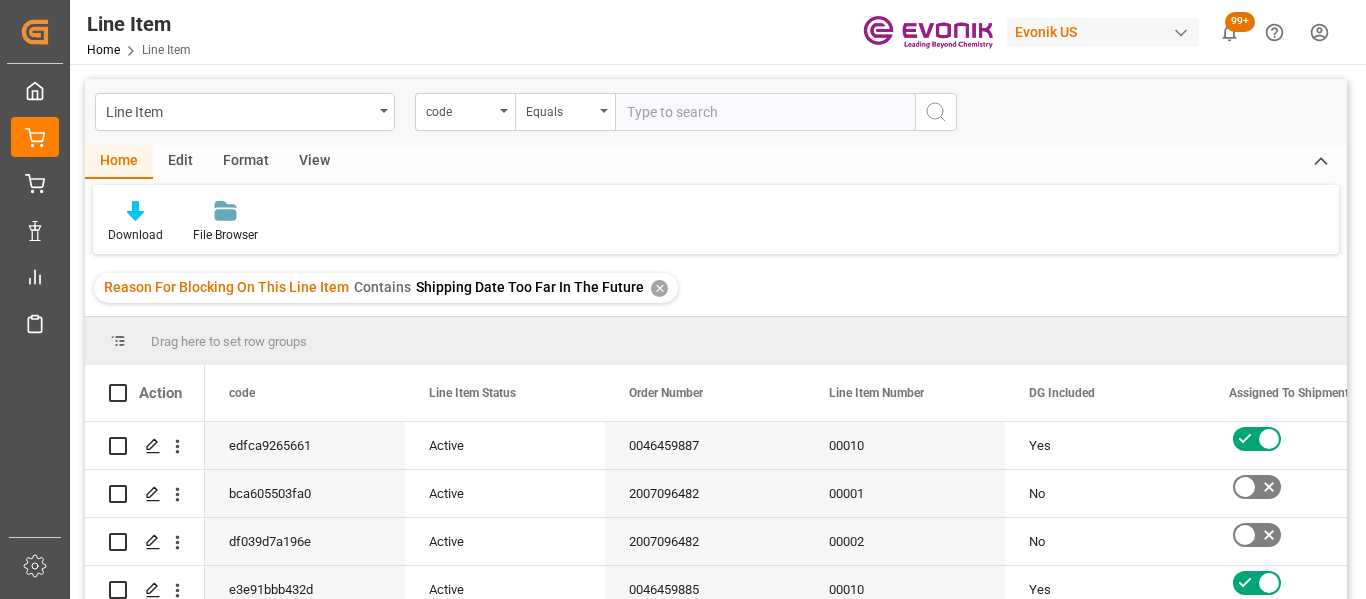 click on "✕" at bounding box center [659, 288] 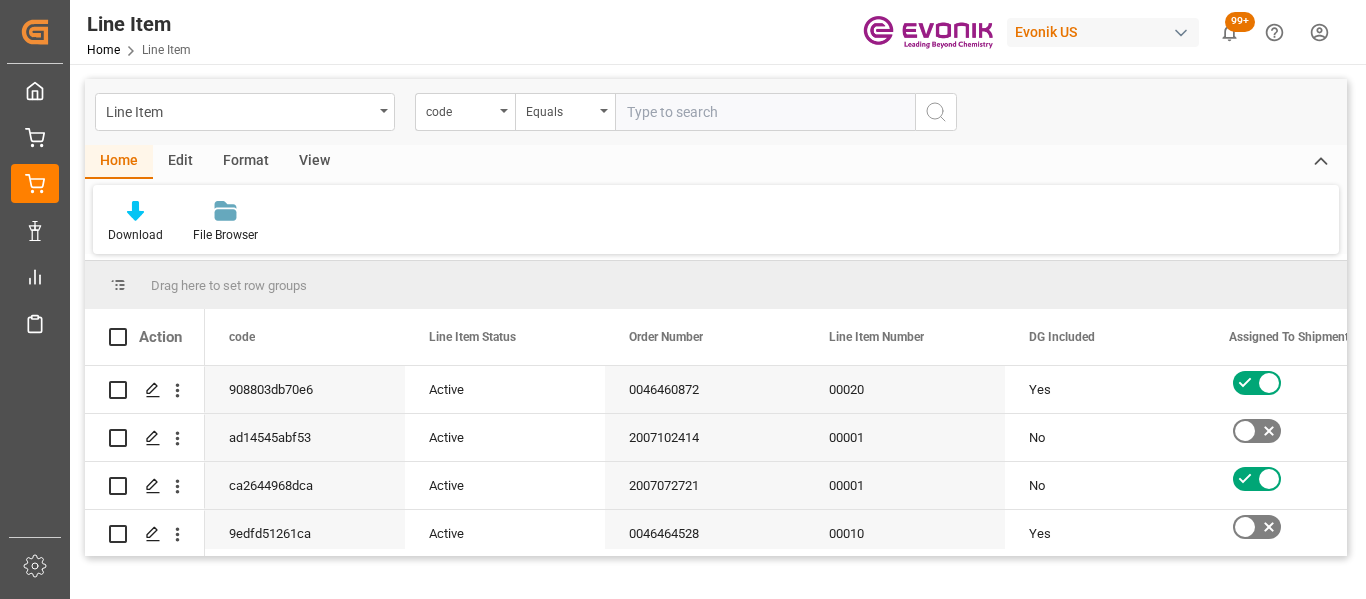 click on "99+" at bounding box center (1229, 32) 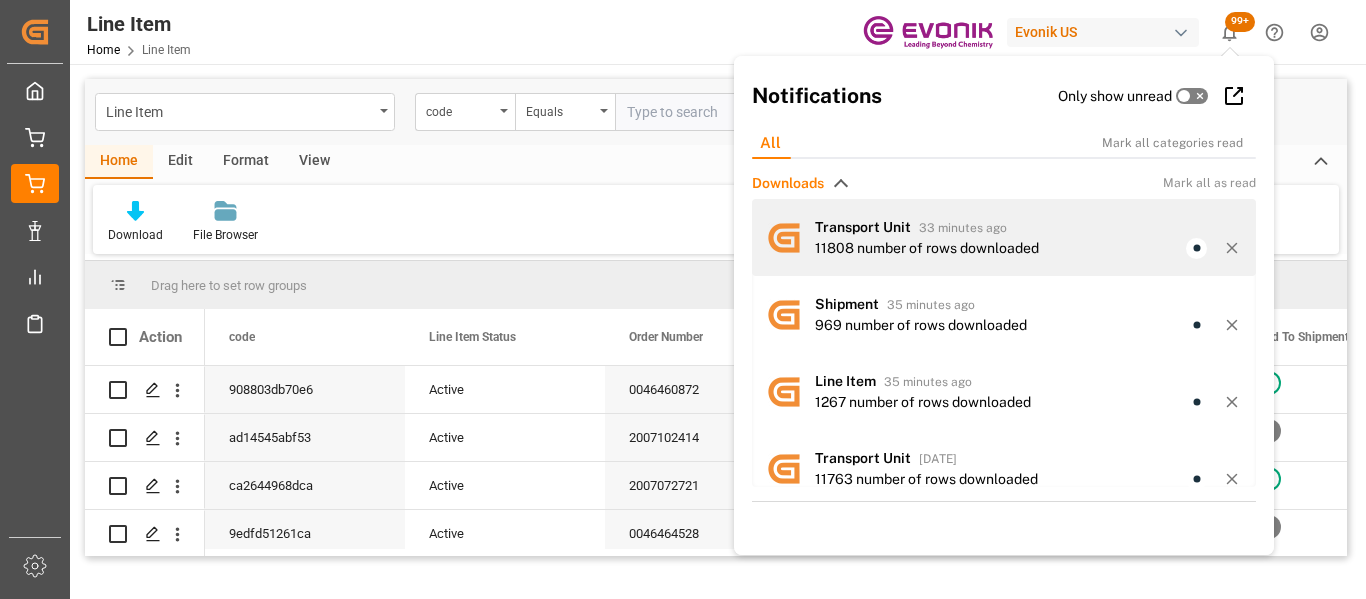 click on "11808 number of rows downloaded" at bounding box center [927, 248] 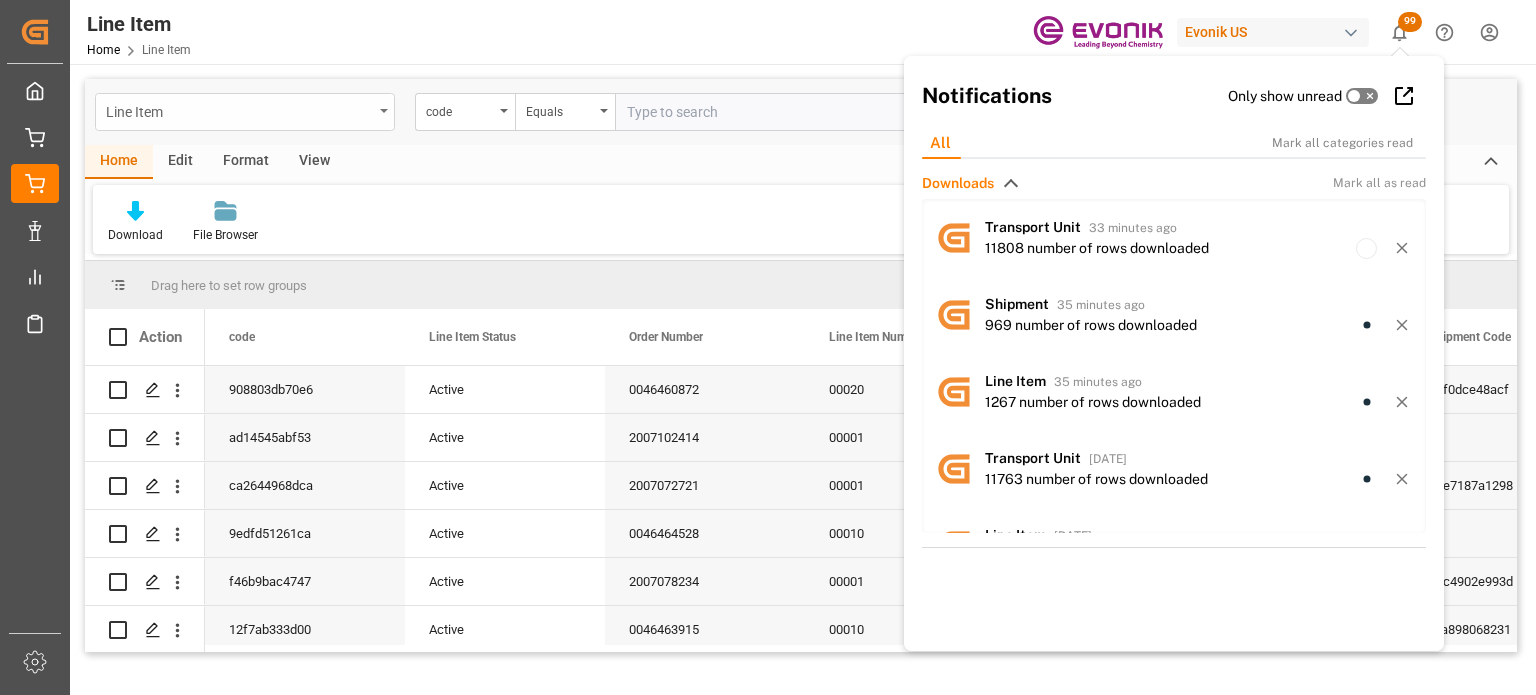 click on "Line Item" at bounding box center [245, 112] 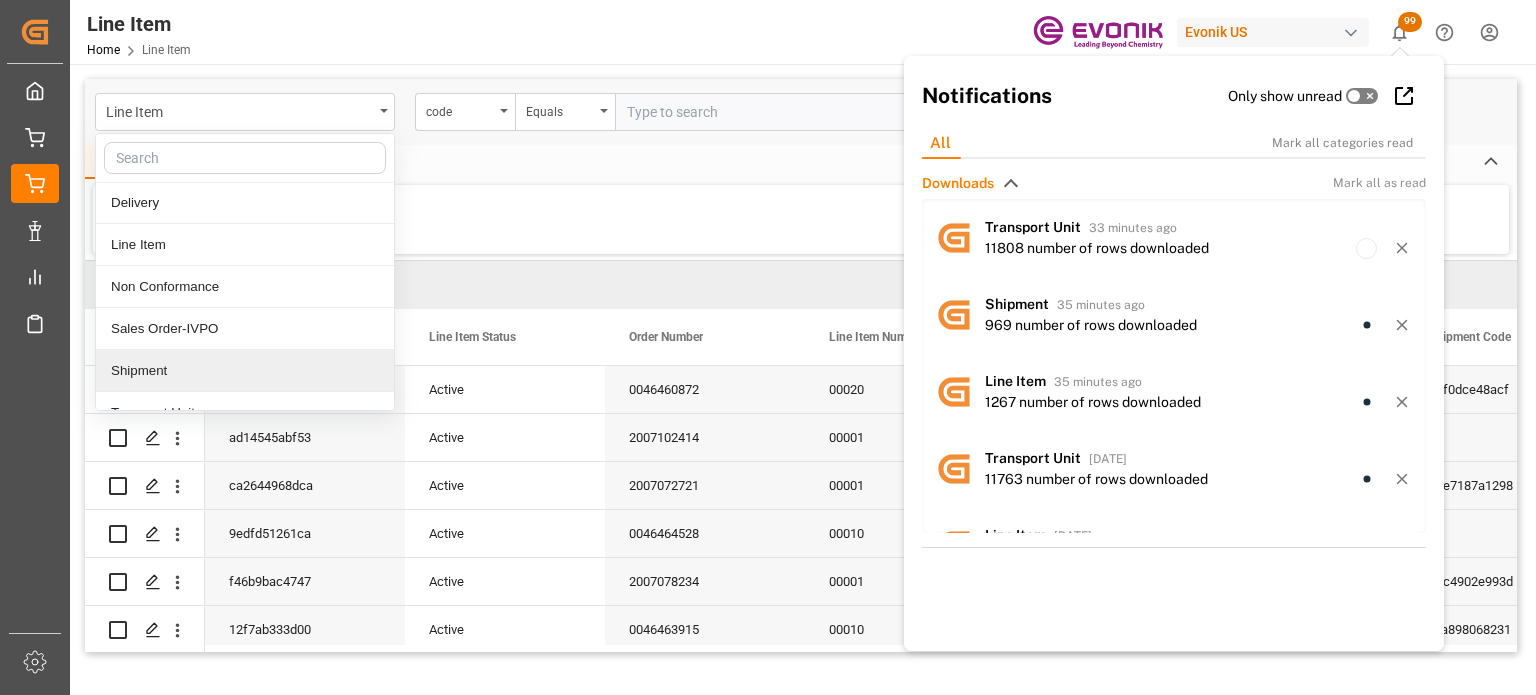 scroll, scrollTop: 64, scrollLeft: 0, axis: vertical 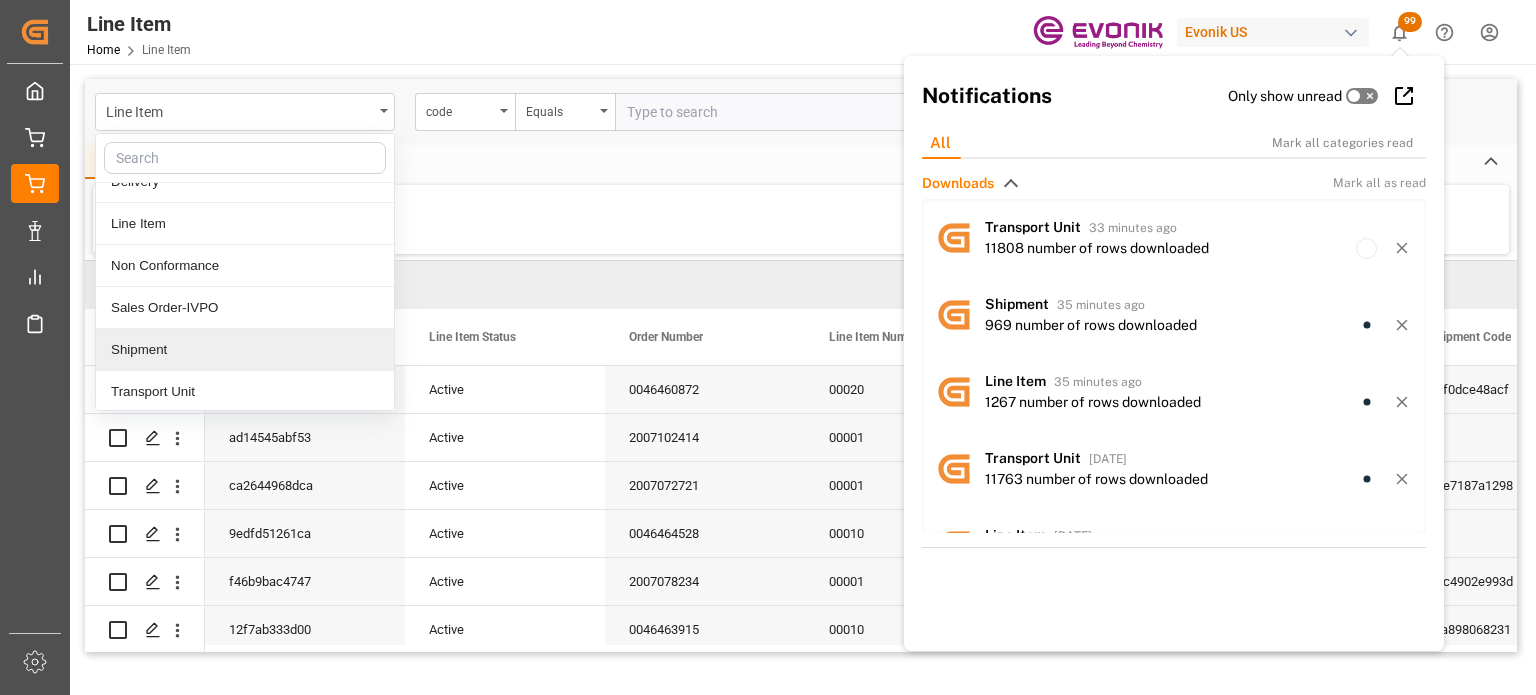click on "Shipment" at bounding box center (245, 350) 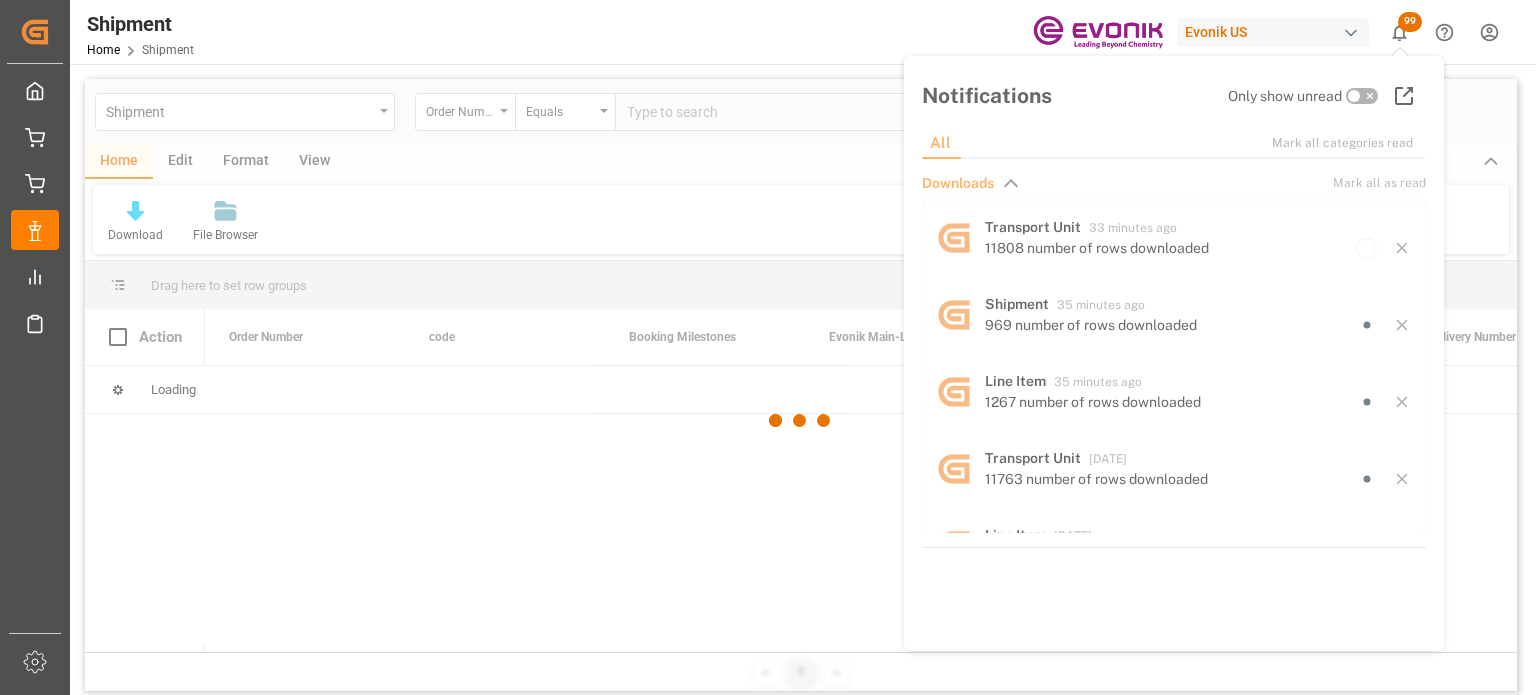click at bounding box center [801, 420] 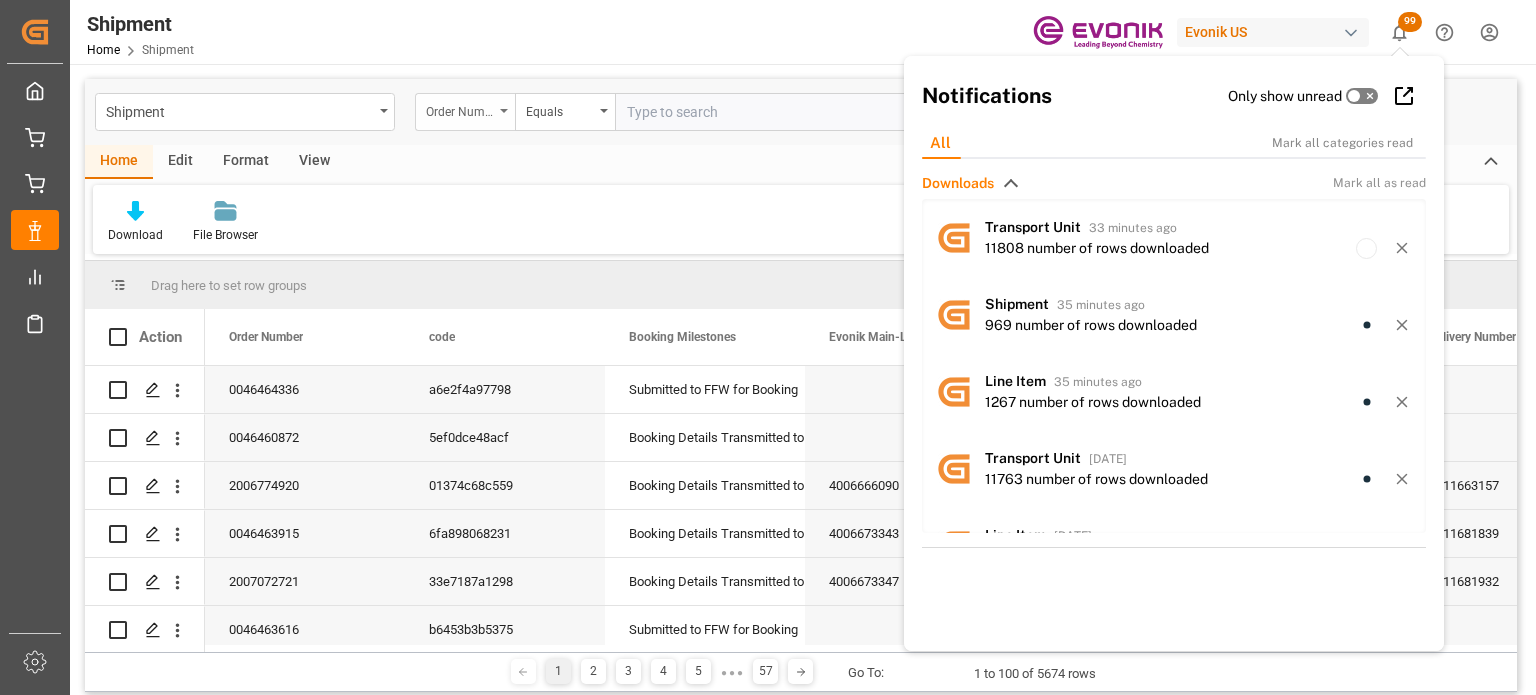 click on "Order Number" at bounding box center (465, 112) 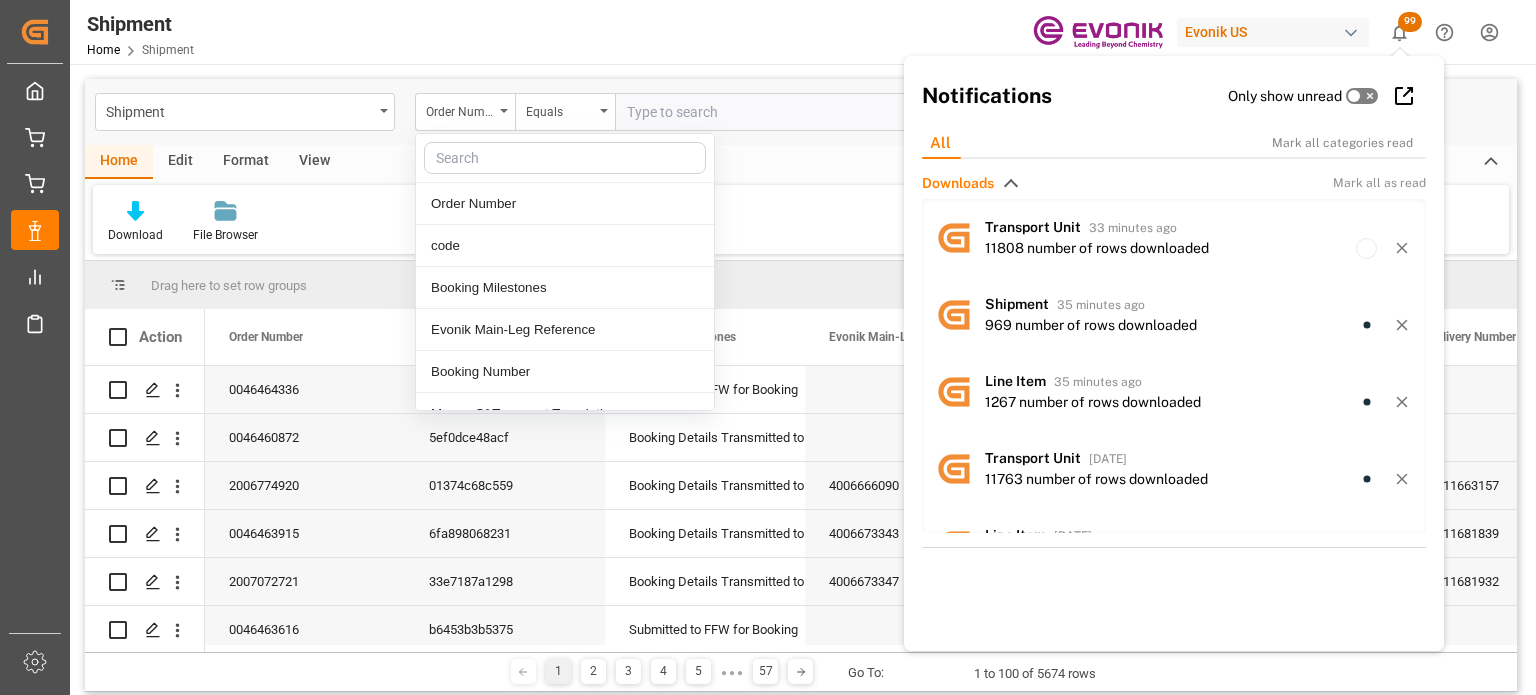 click at bounding box center [765, 112] 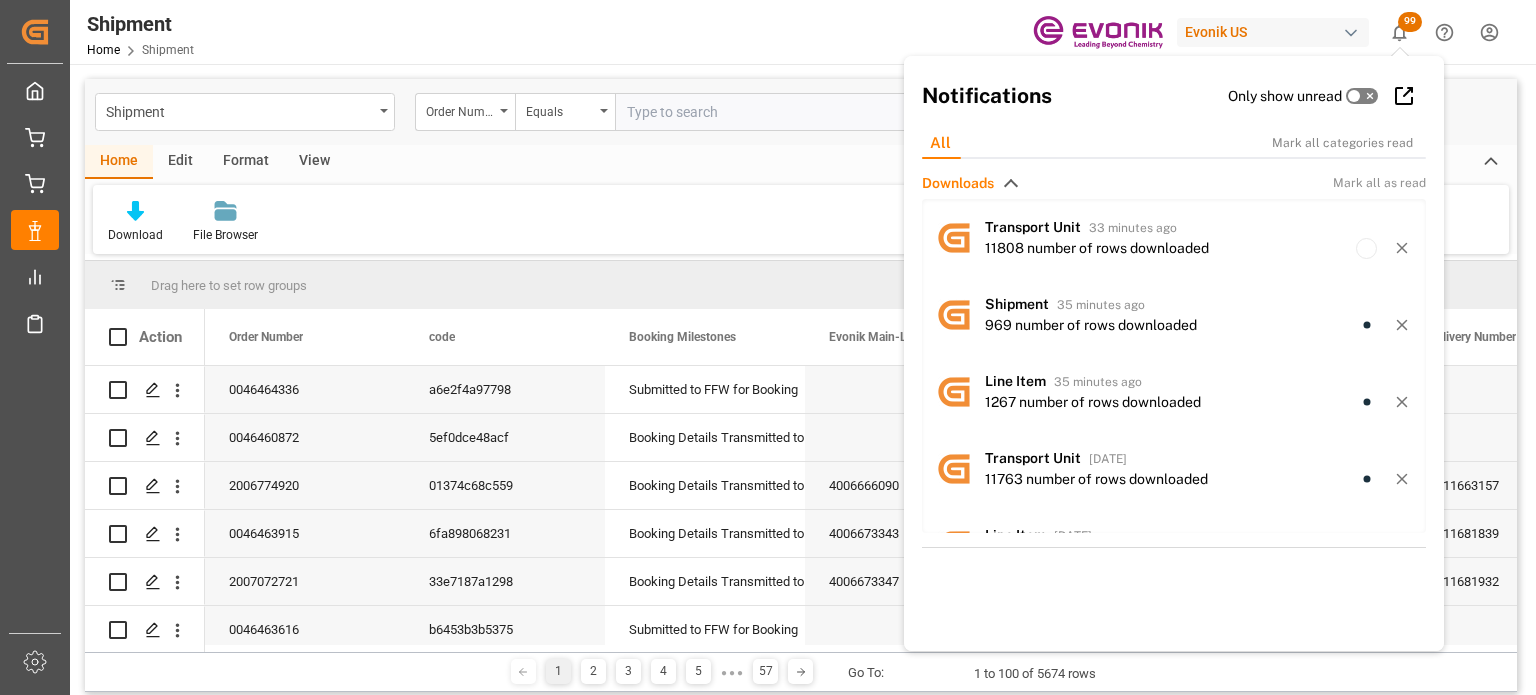 click at bounding box center (765, 112) 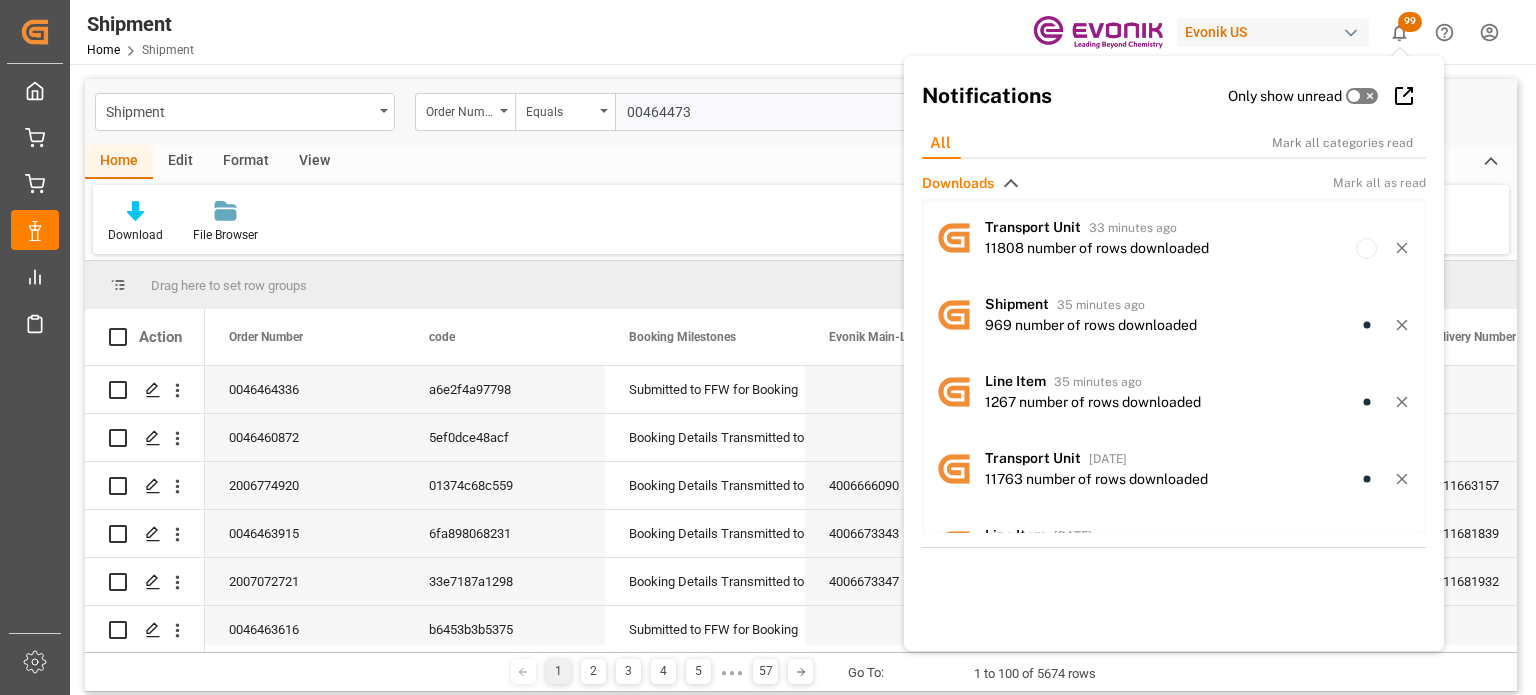 type on "004644738" 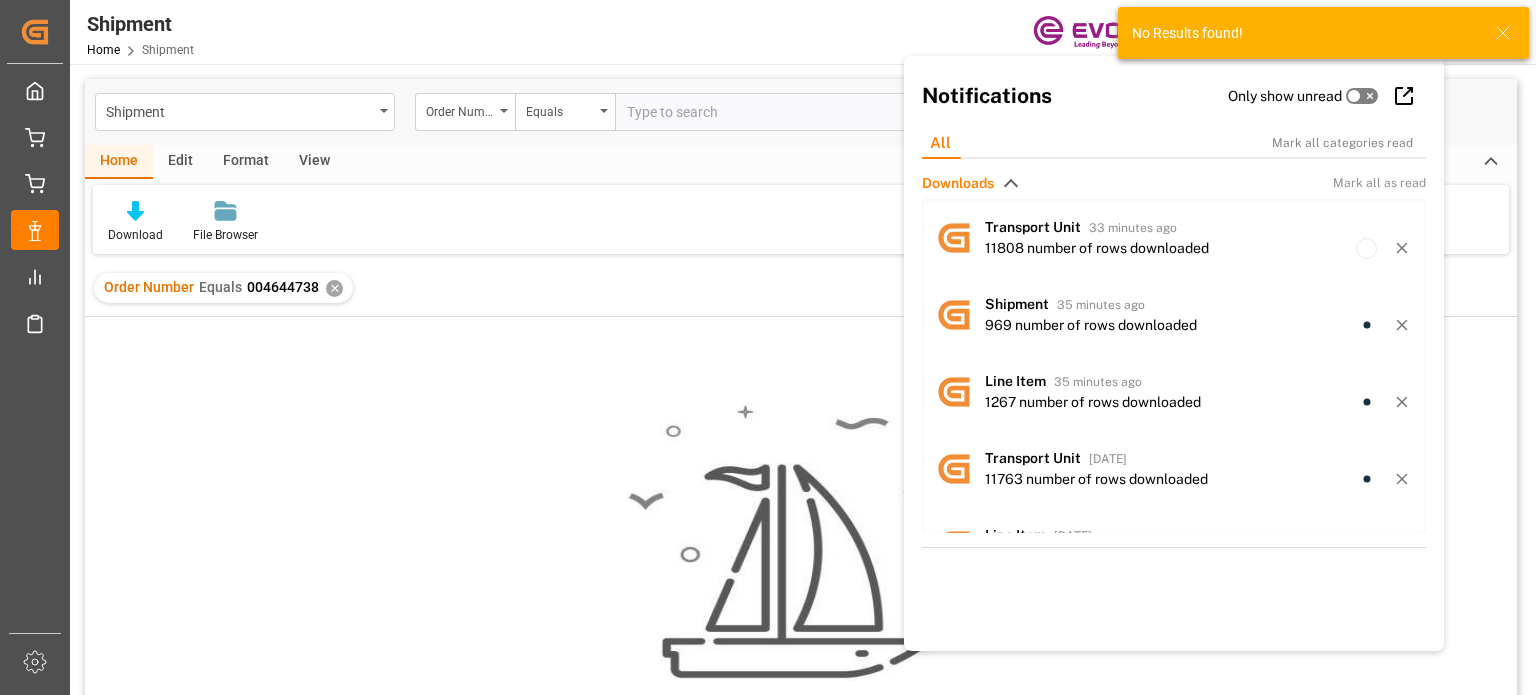 click 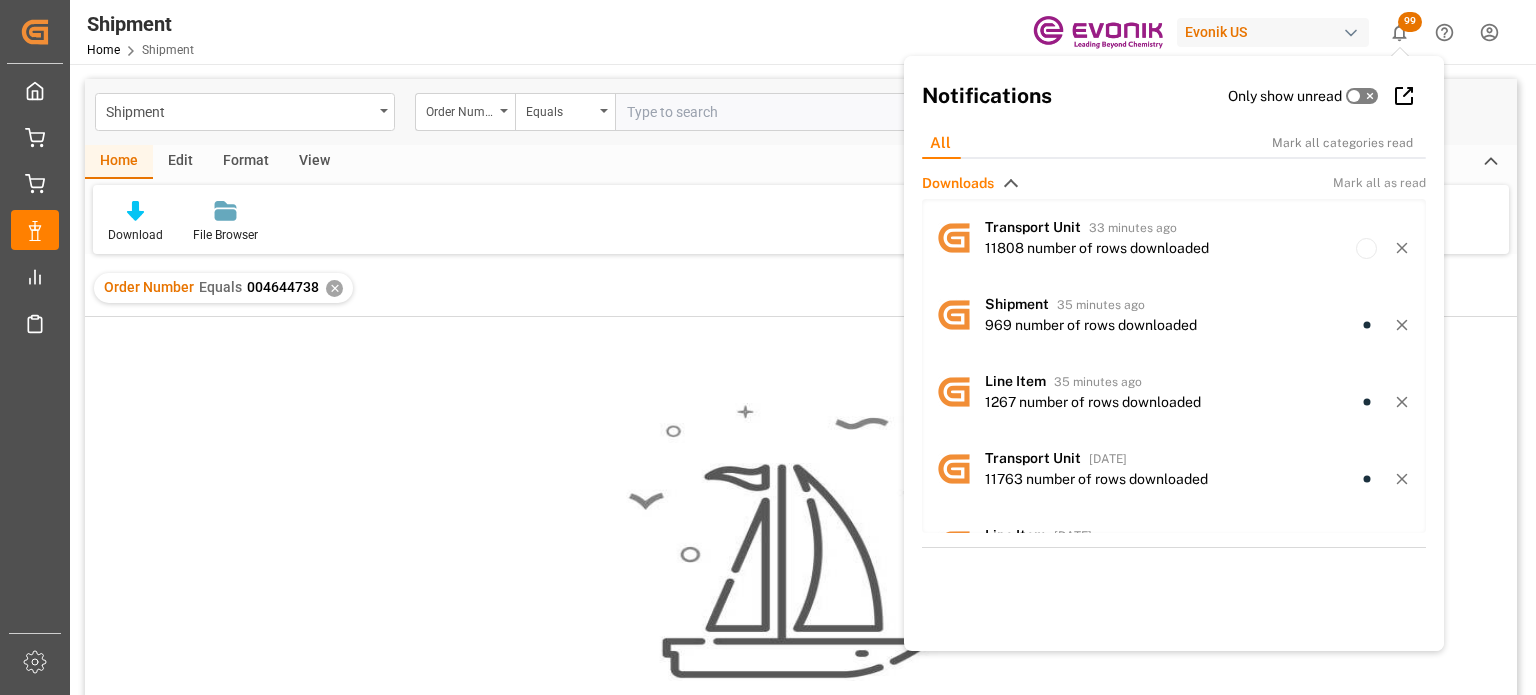 click on "Shipment Order Number Equals Home Edit Format View Download File Browser Order Number Equals 004644738 ✕
Drag here to set row groups Drag here to set column labels
Action
Order Number
code" at bounding box center (801, 527) 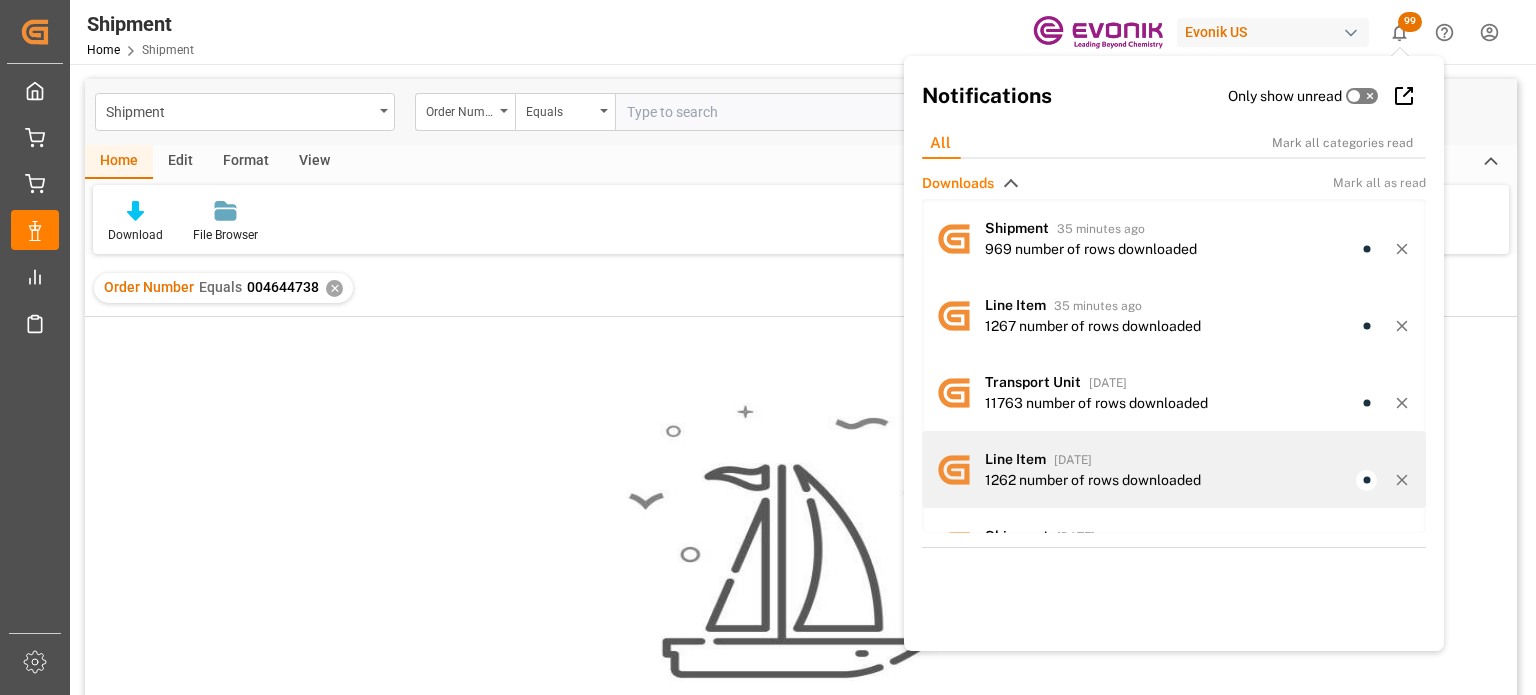 scroll, scrollTop: 128, scrollLeft: 0, axis: vertical 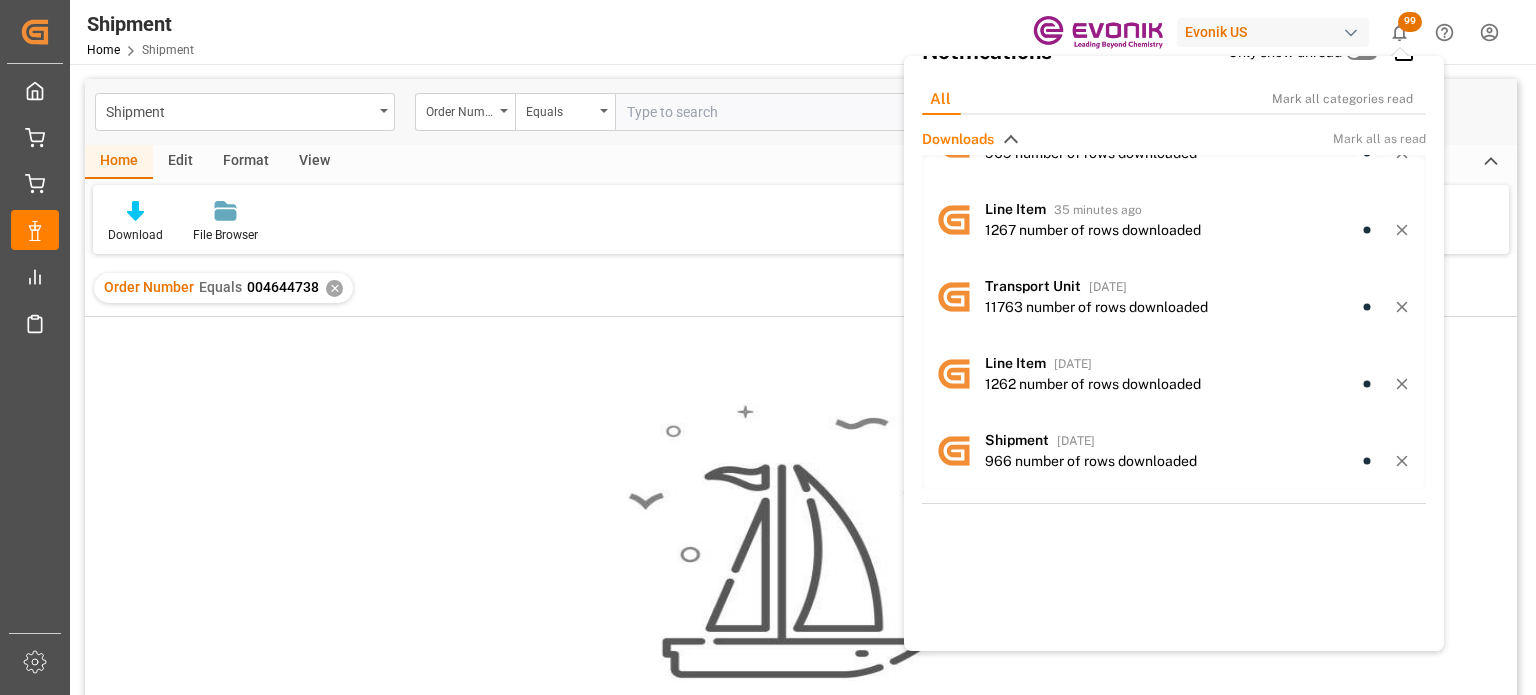 click on "Downloads Mark all as read Transport Unit 33 minutes ago 11808 number of rows downloaded Shipment 35 minutes ago 969 number of rows downloaded Line Item 35 minutes ago 1267 number of rows downloaded Transport Unit 2 days ago 11763 number of rows downloaded Line Item 2 days ago 1262 number of rows downloaded Shipment 2 days ago 966 number of rows downloaded" at bounding box center [1174, 391] 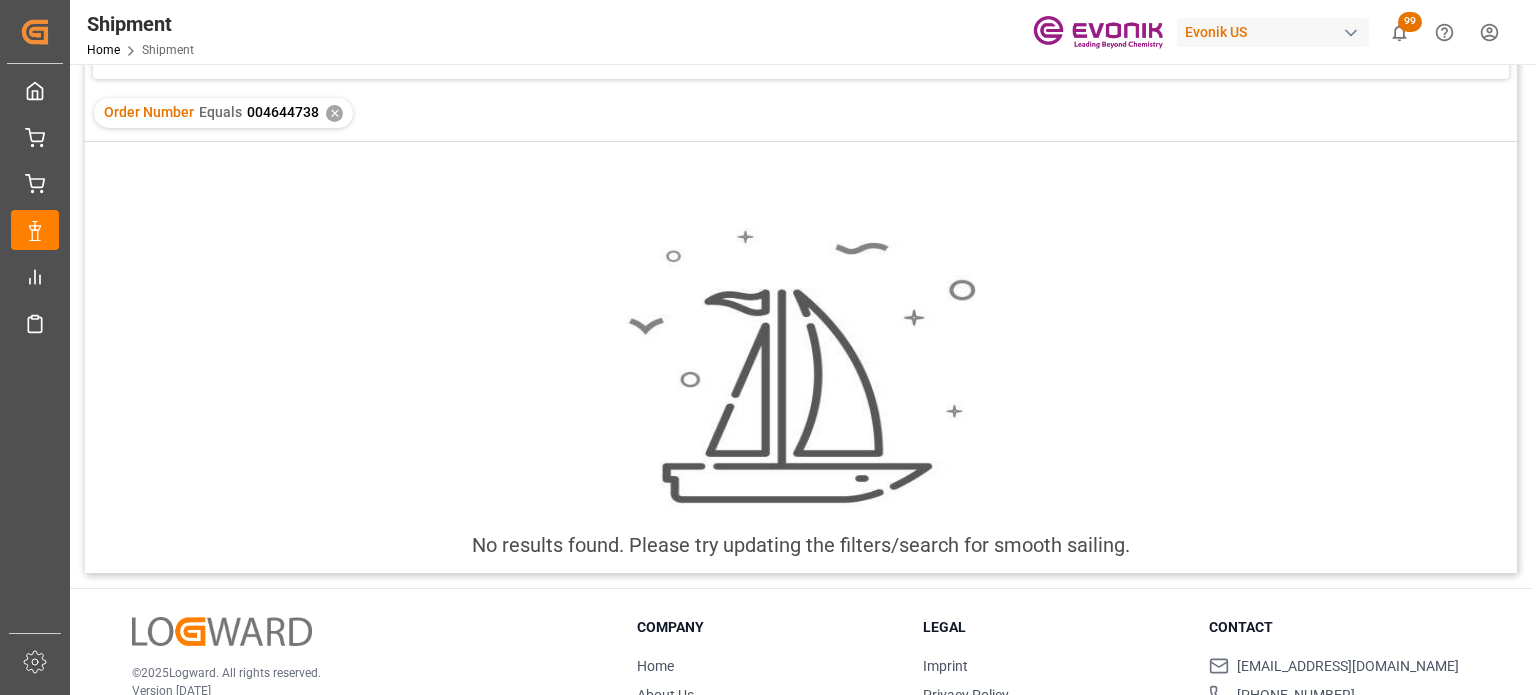 scroll, scrollTop: 0, scrollLeft: 0, axis: both 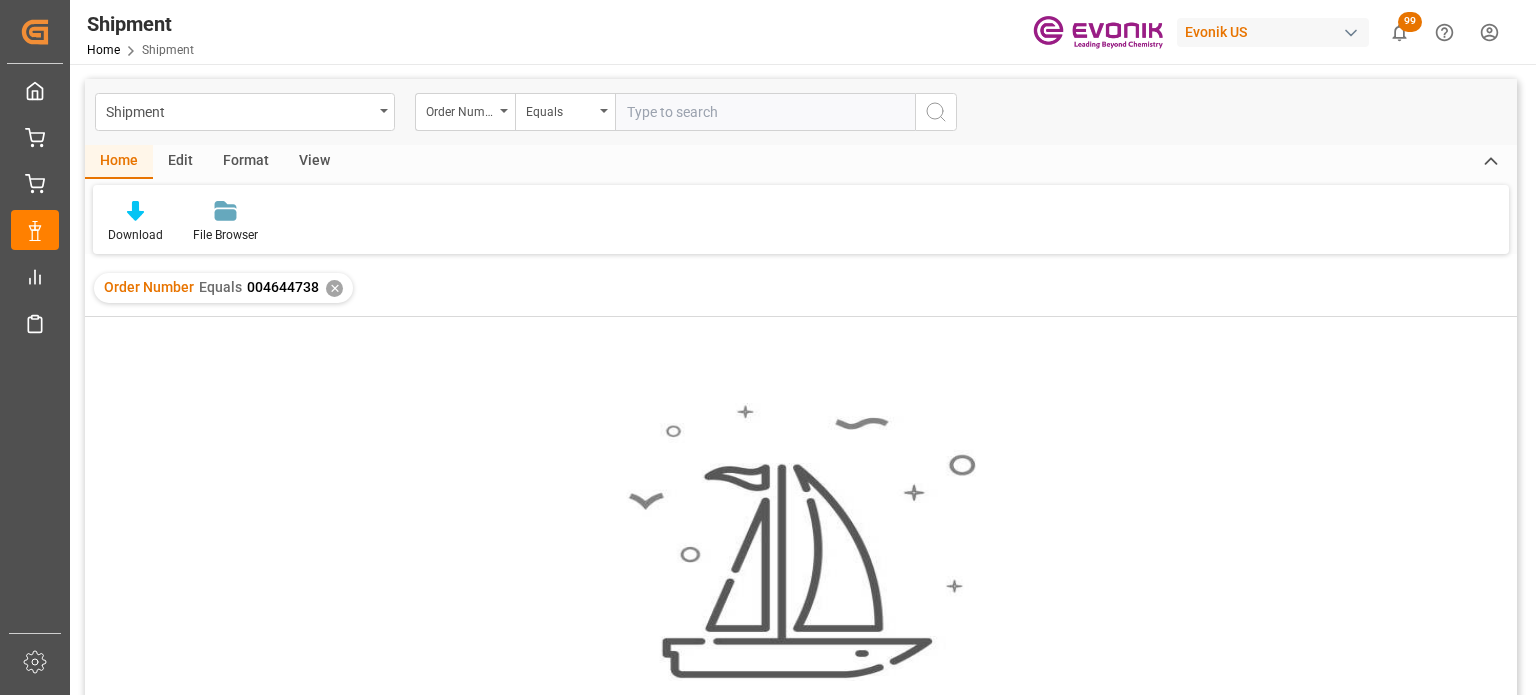 click at bounding box center (765, 112) 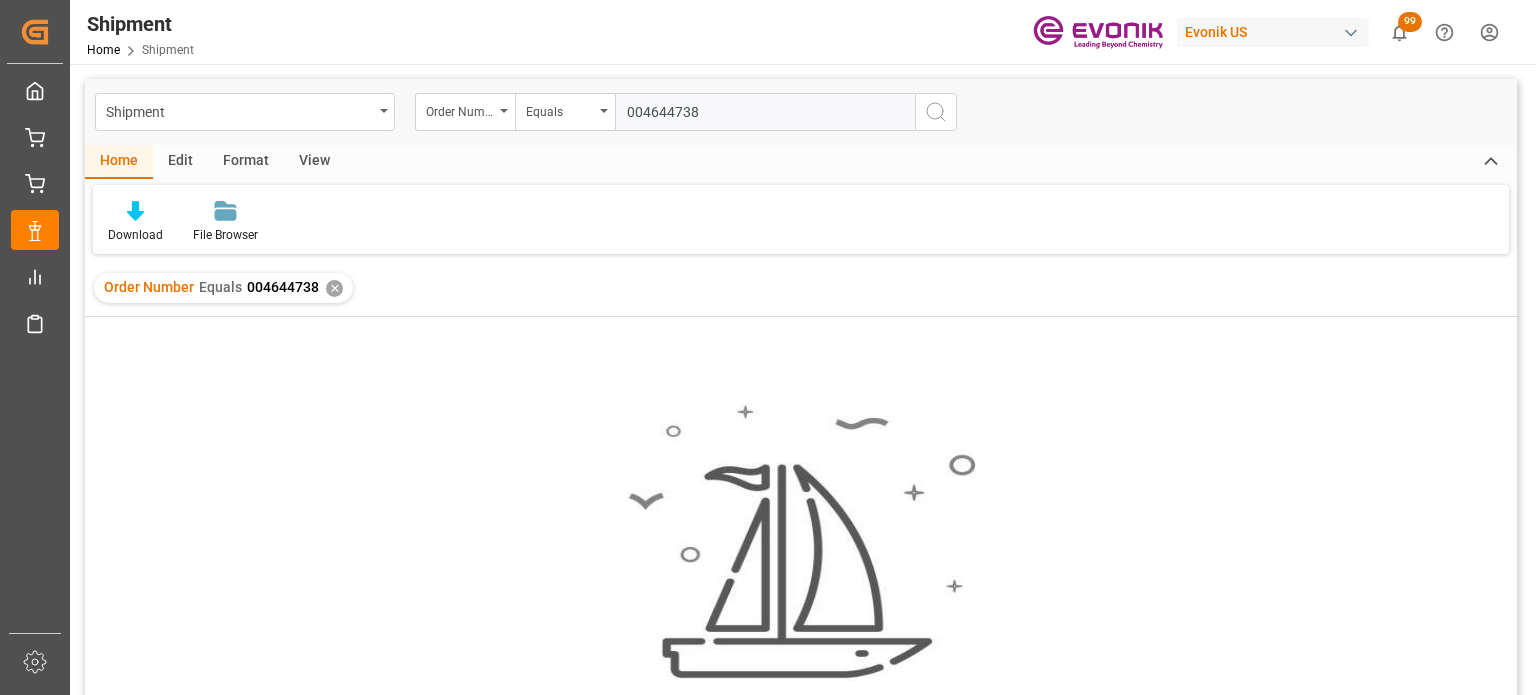 type on "0046447381" 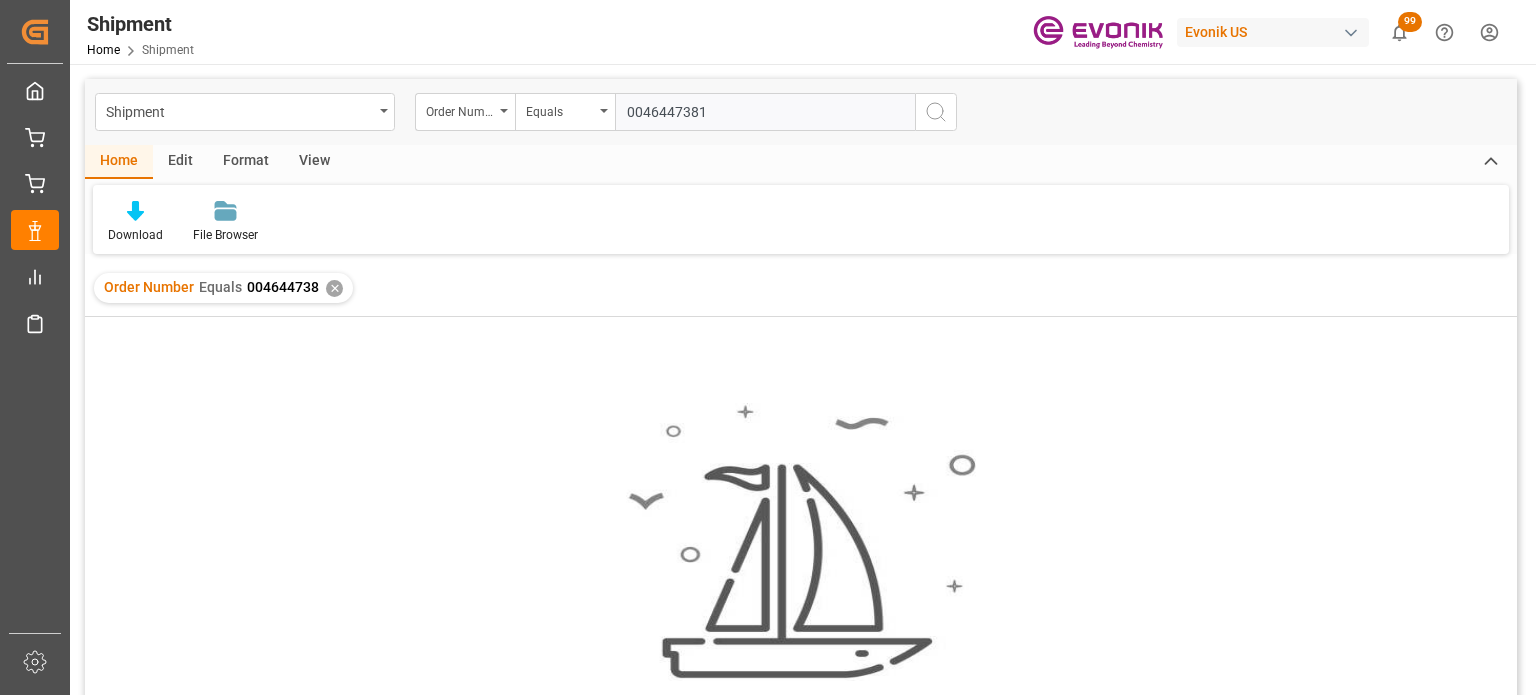 type 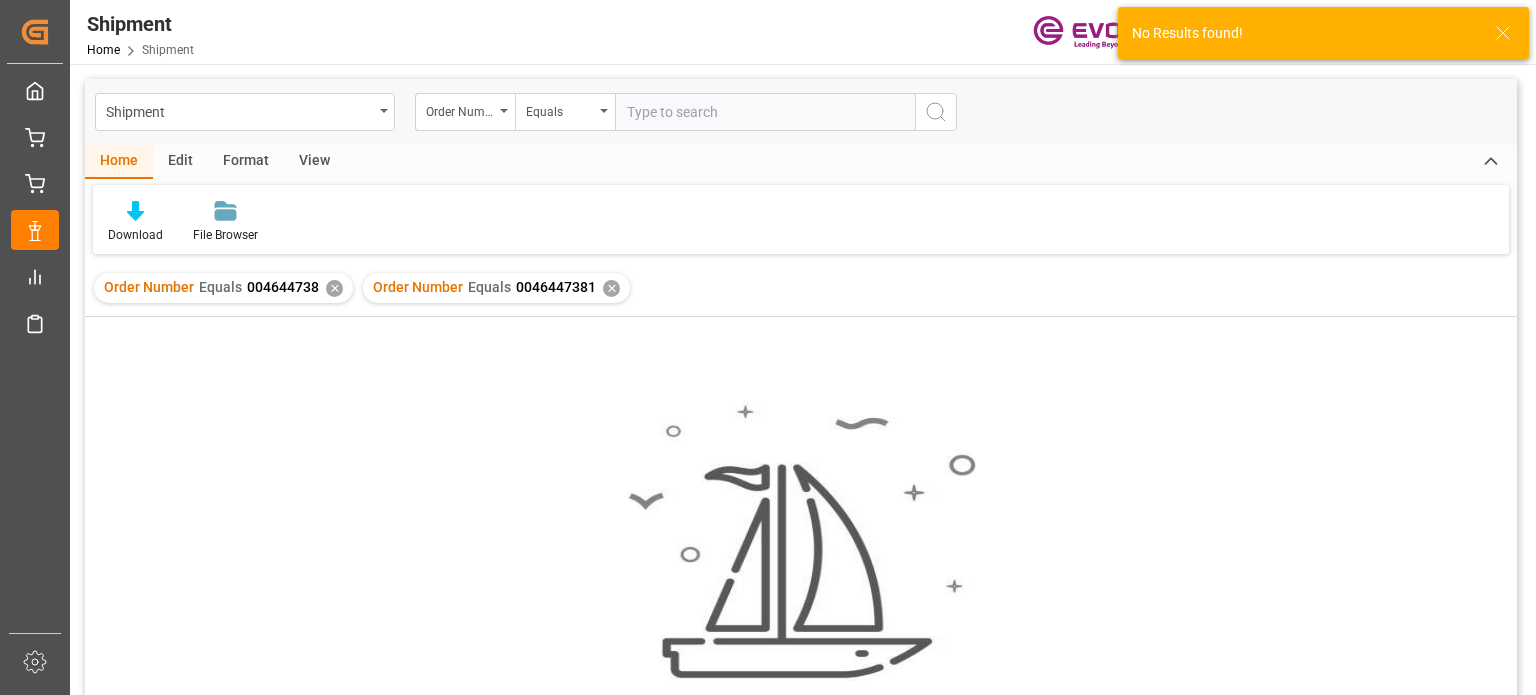 click on "✕" at bounding box center (334, 288) 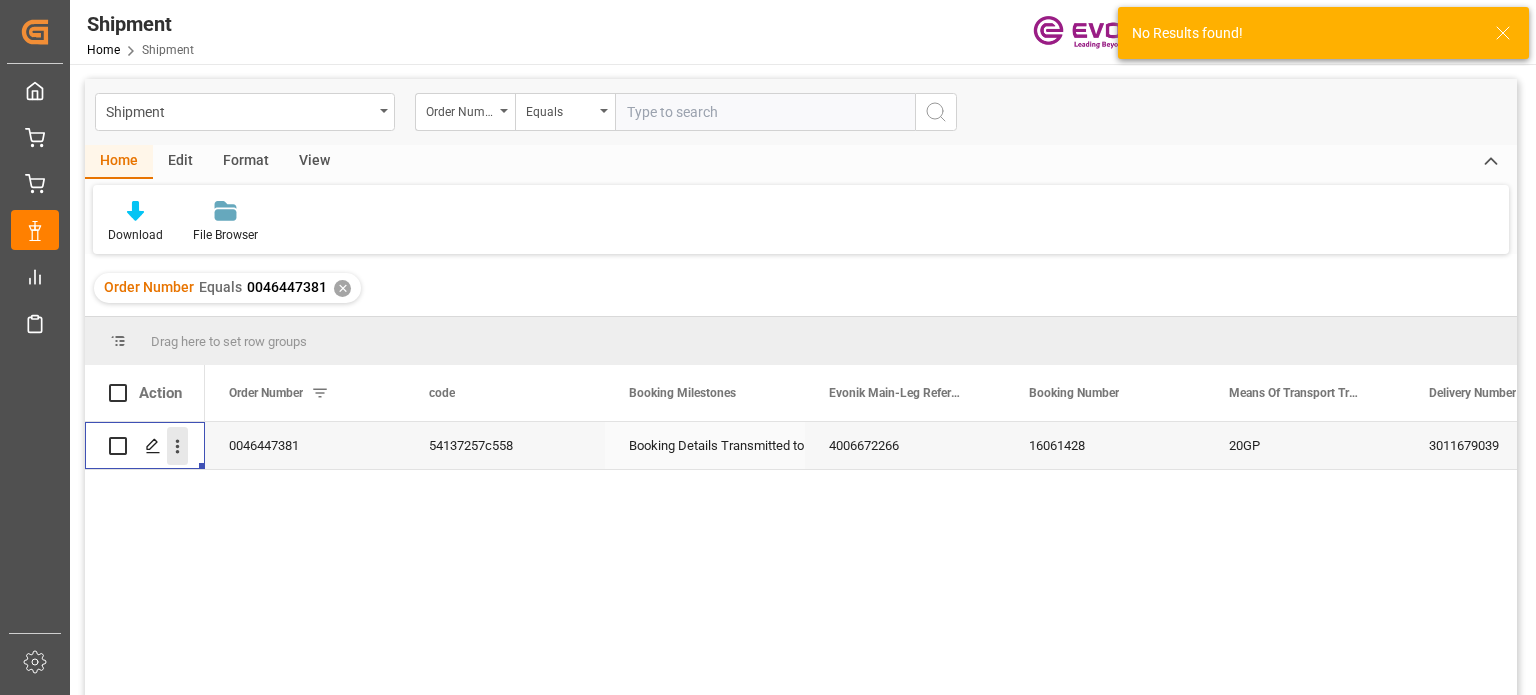click 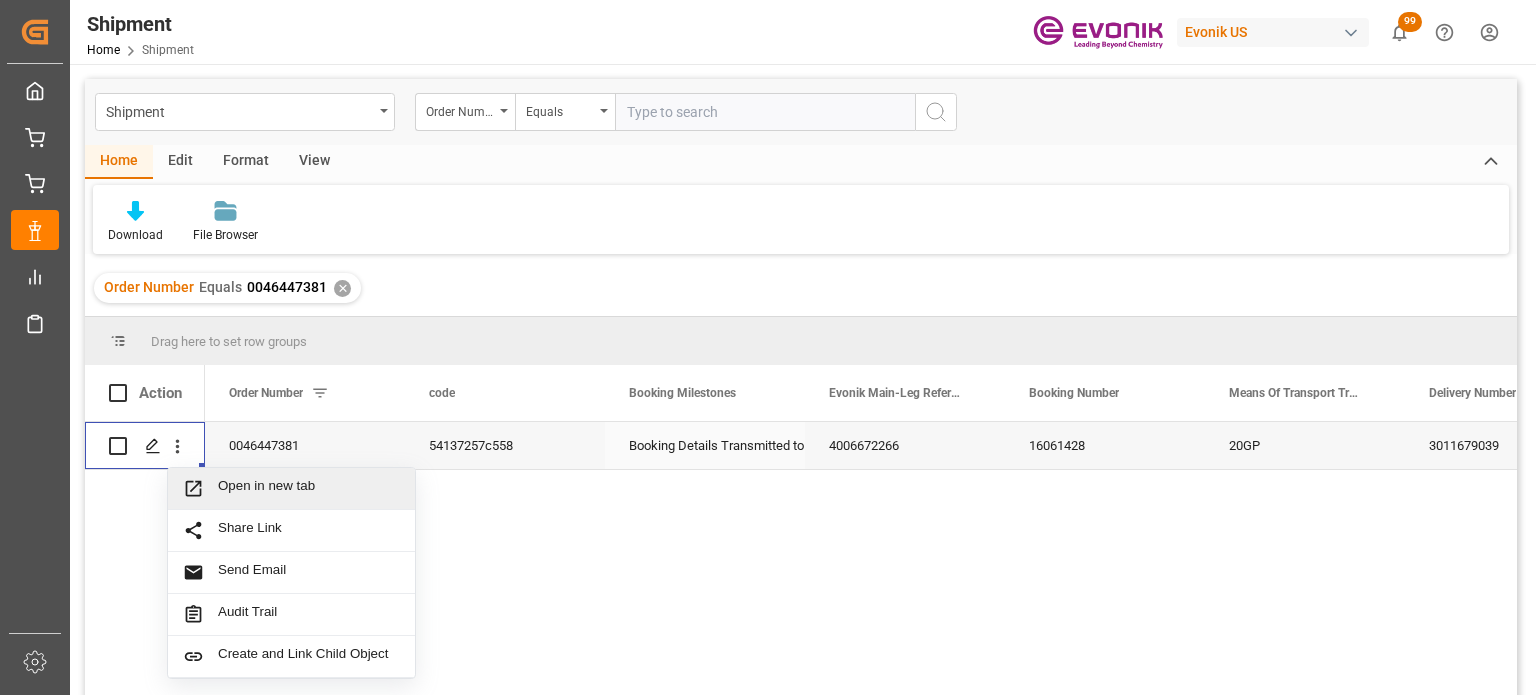 click on "Open in new tab" at bounding box center (309, 488) 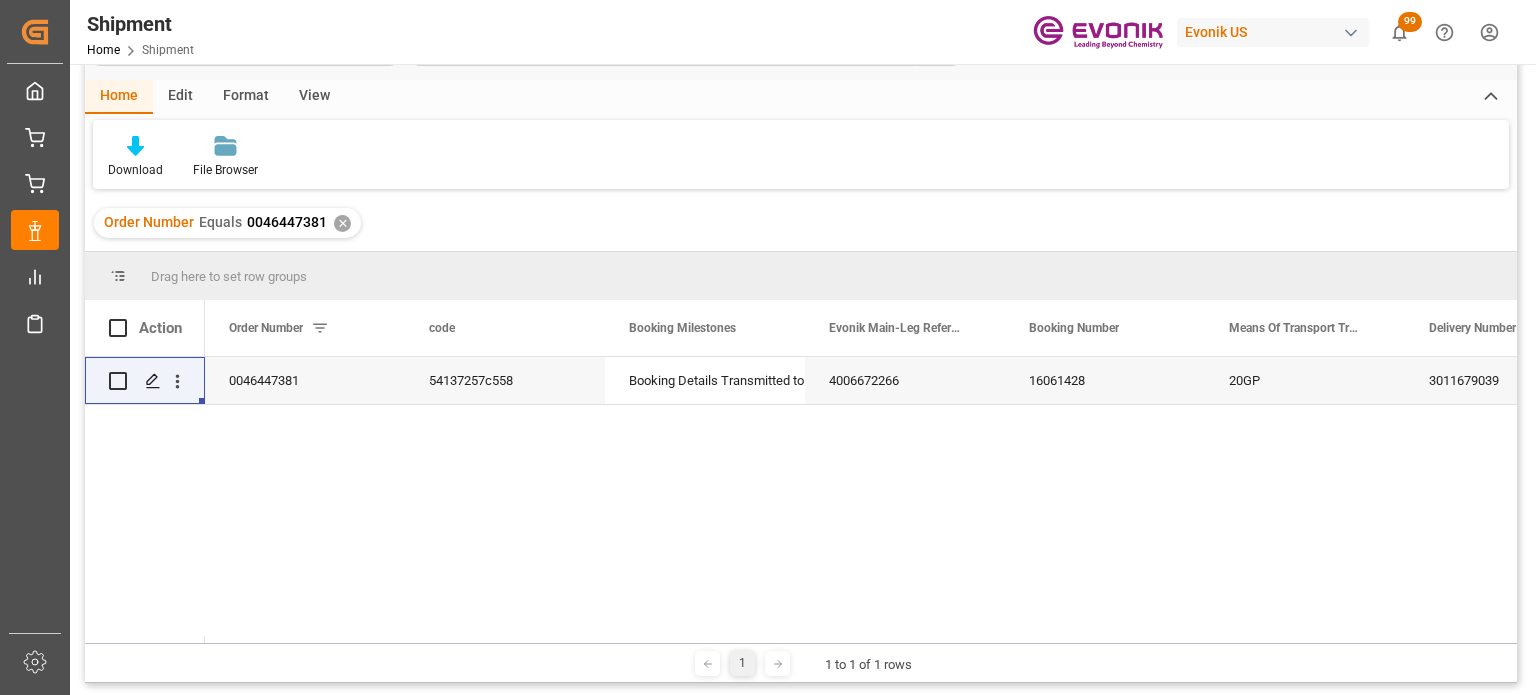 scroll, scrollTop: 100, scrollLeft: 0, axis: vertical 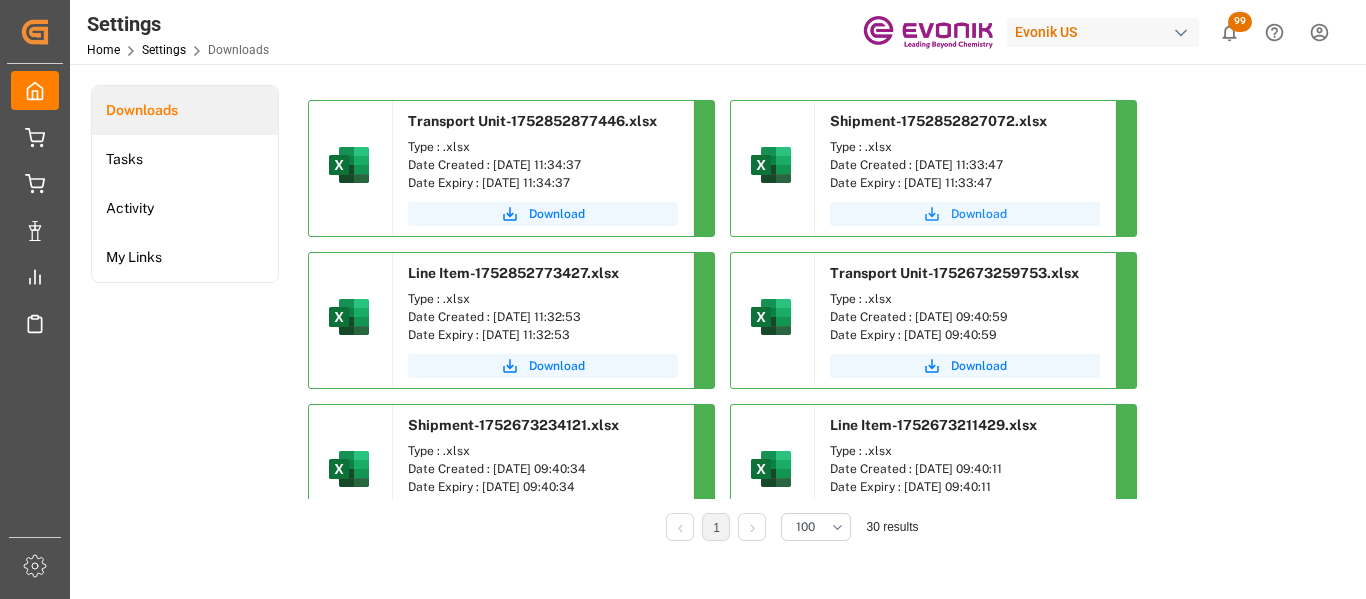 click on "Download" at bounding box center (979, 214) 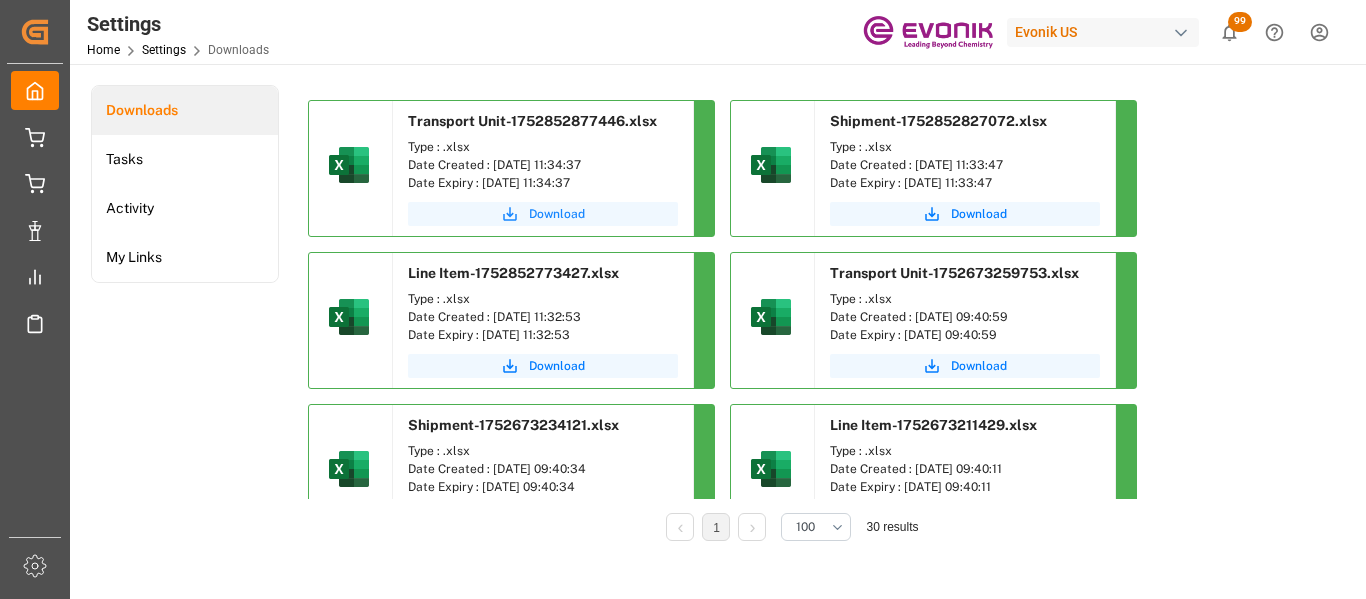 click on "Download" at bounding box center (557, 214) 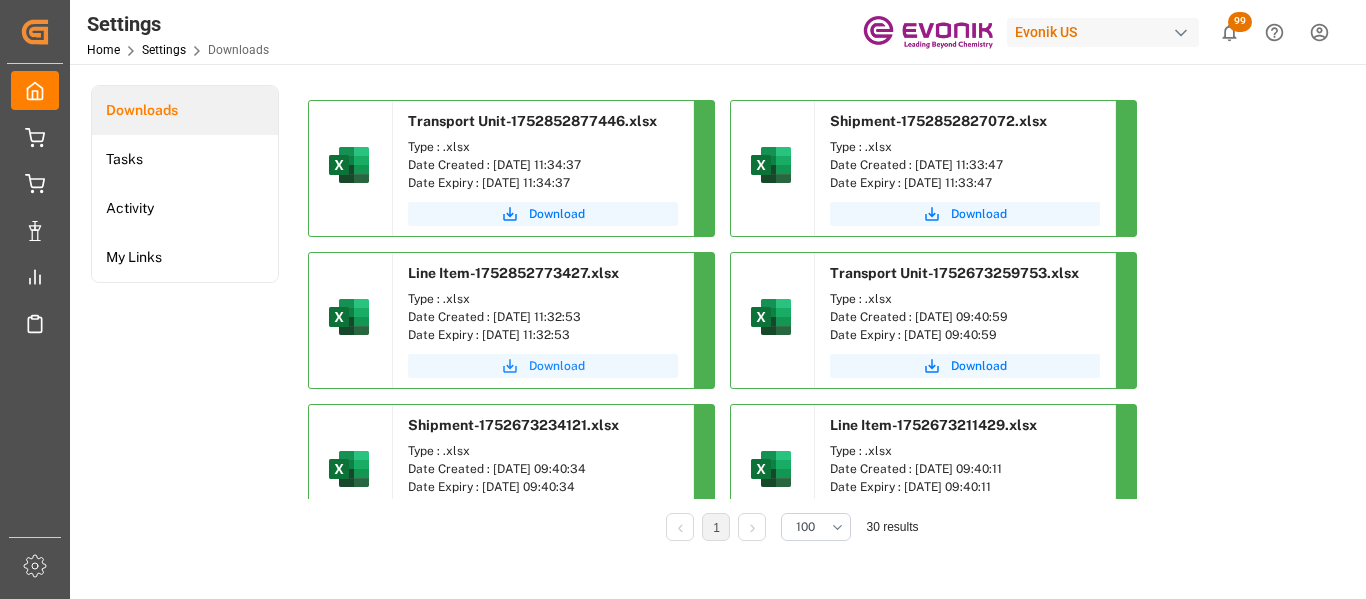 click on "Download" at bounding box center (557, 366) 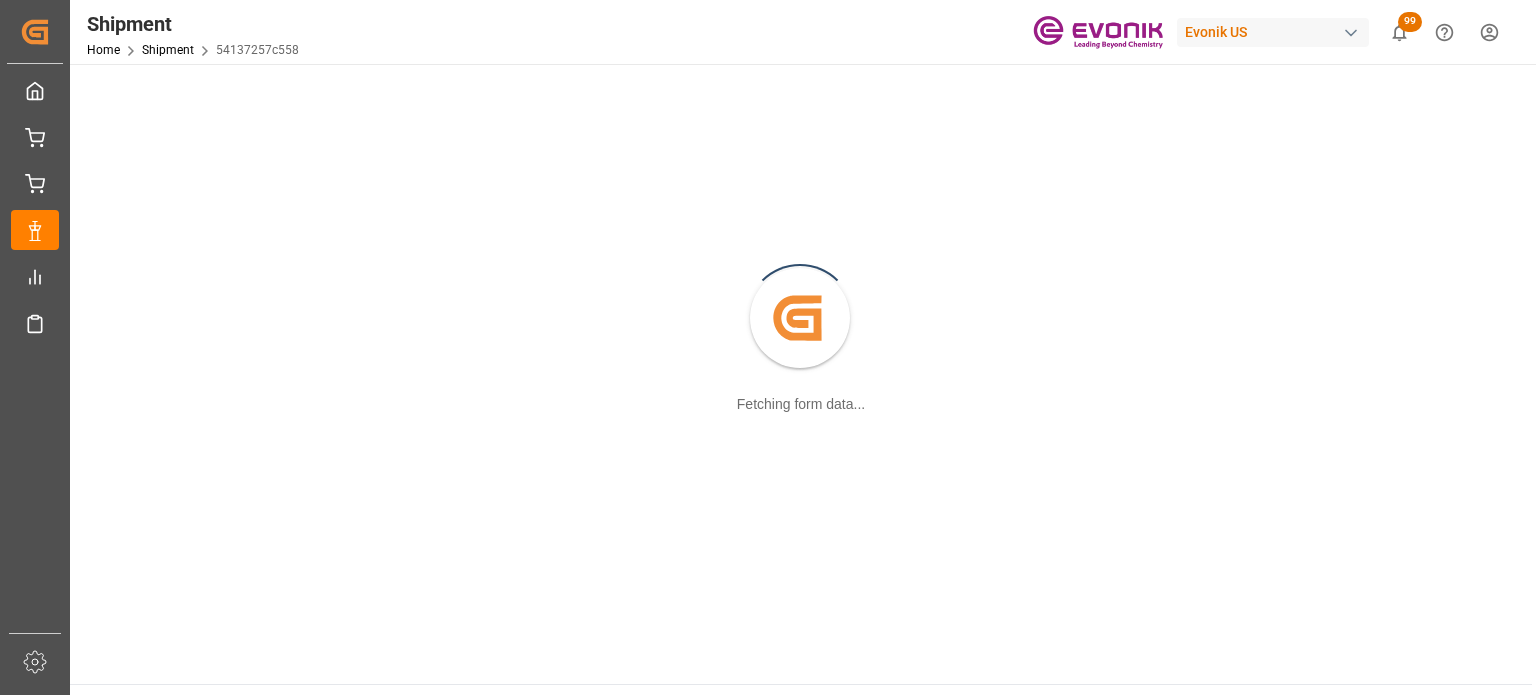 scroll, scrollTop: 0, scrollLeft: 0, axis: both 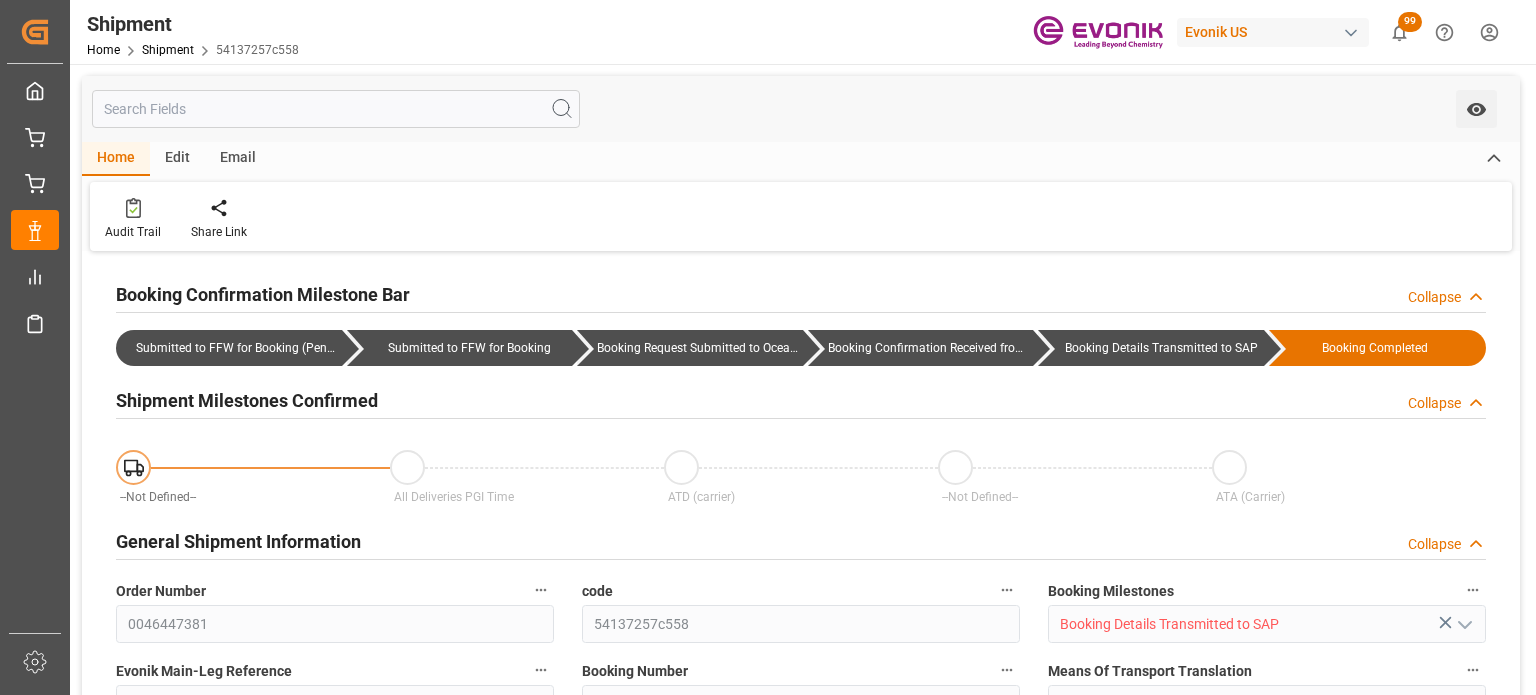 type on "Hapag [PERSON_NAME]" 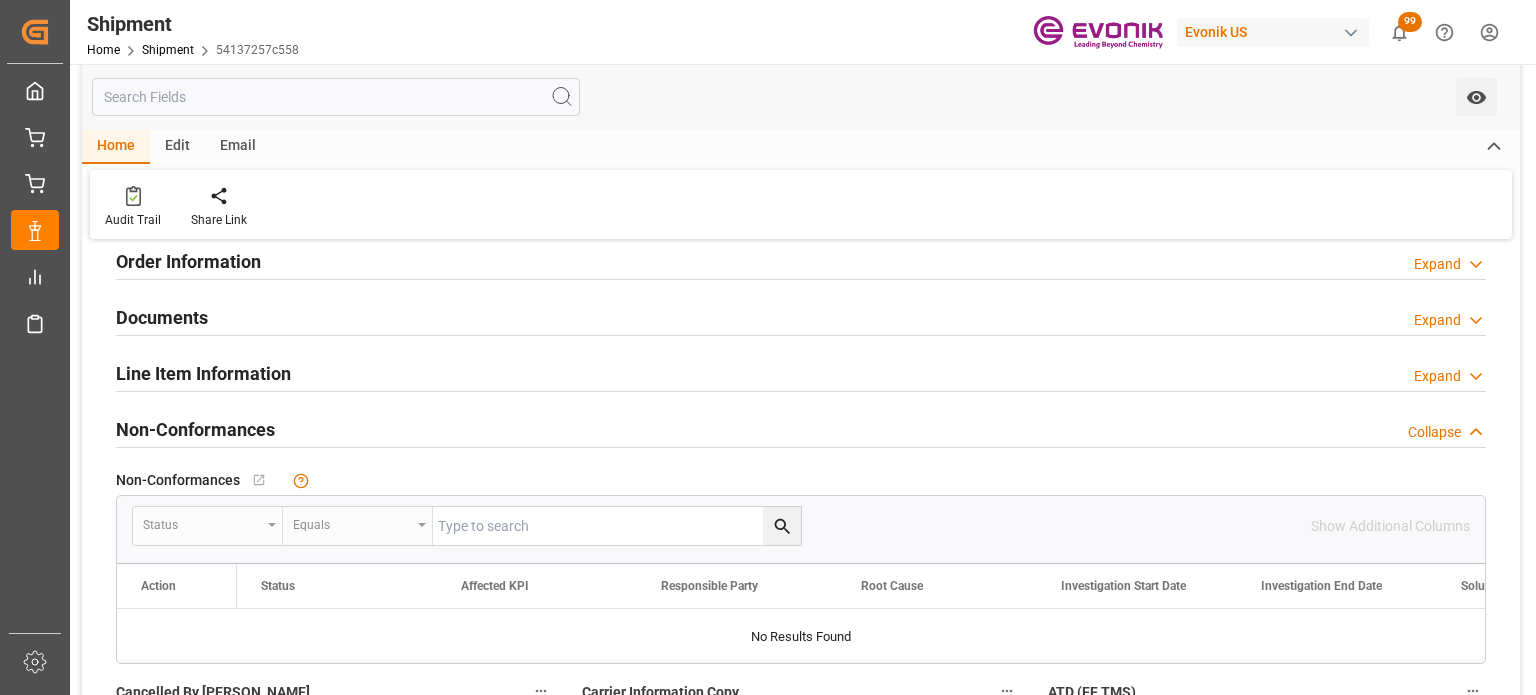scroll, scrollTop: 600, scrollLeft: 0, axis: vertical 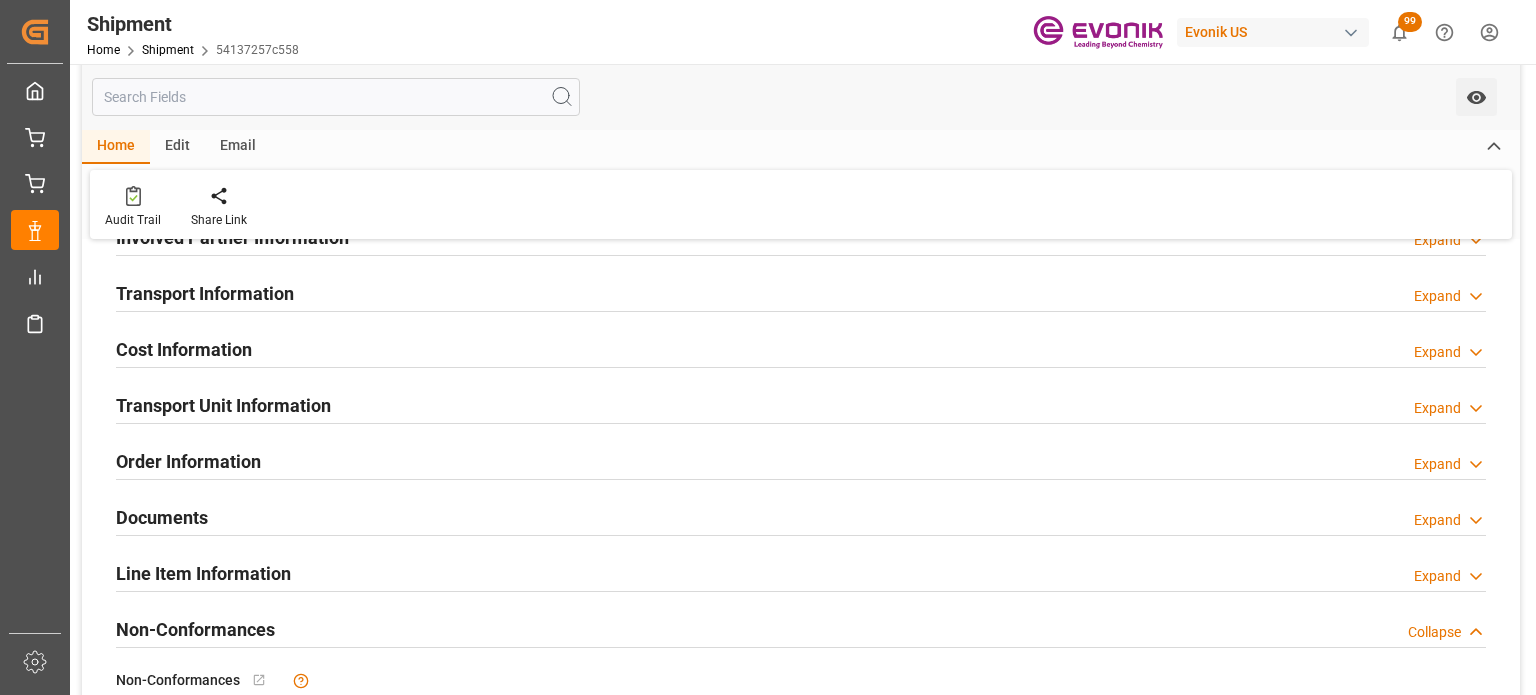 click on "Expand" at bounding box center (1437, 464) 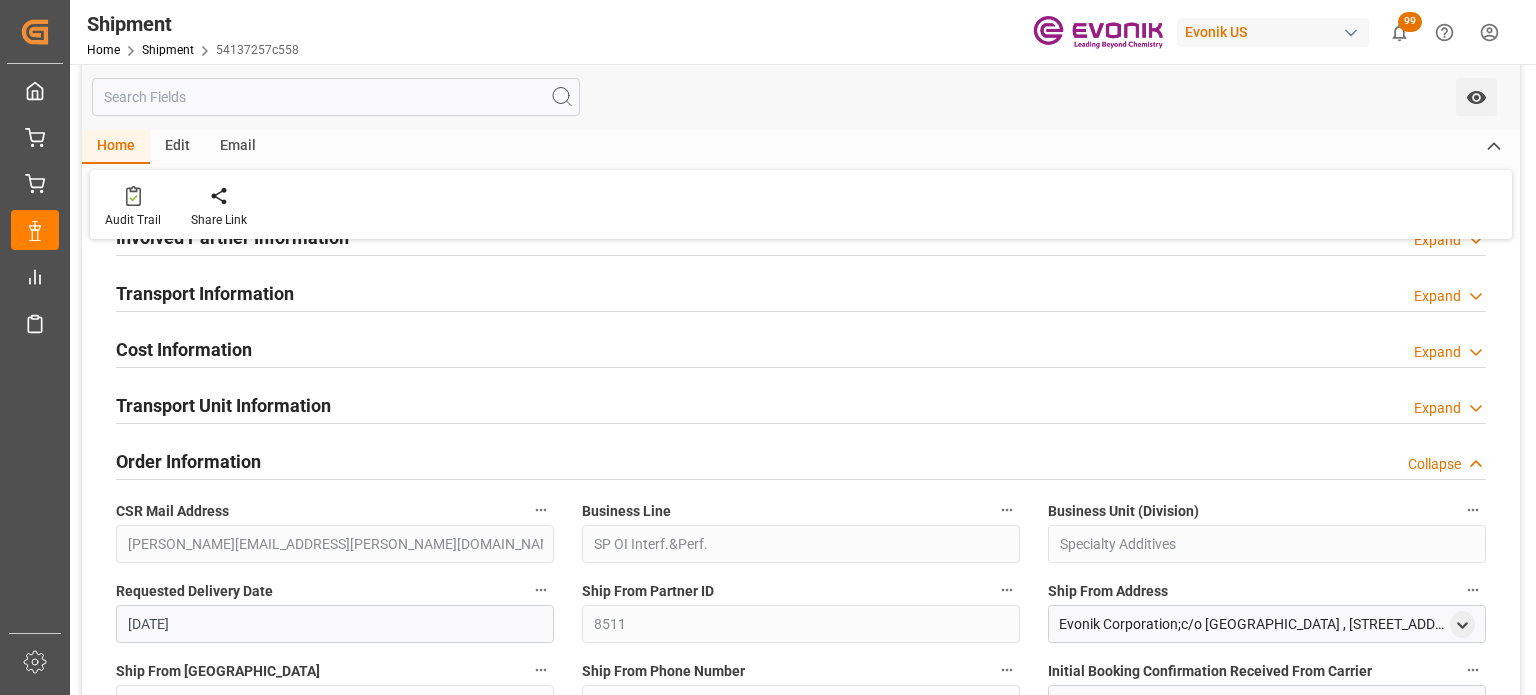 click on "Collapse" at bounding box center [1434, 464] 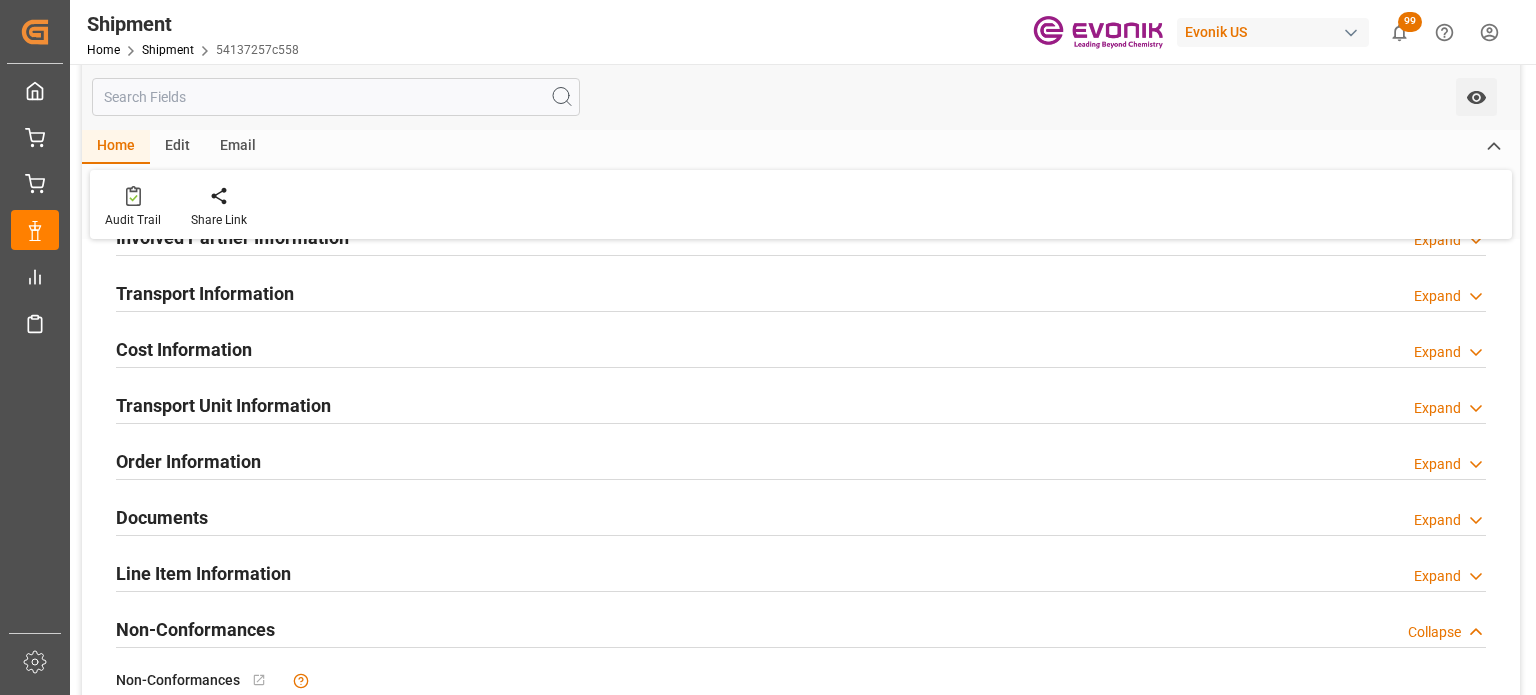 click on "Expand" at bounding box center [1437, 296] 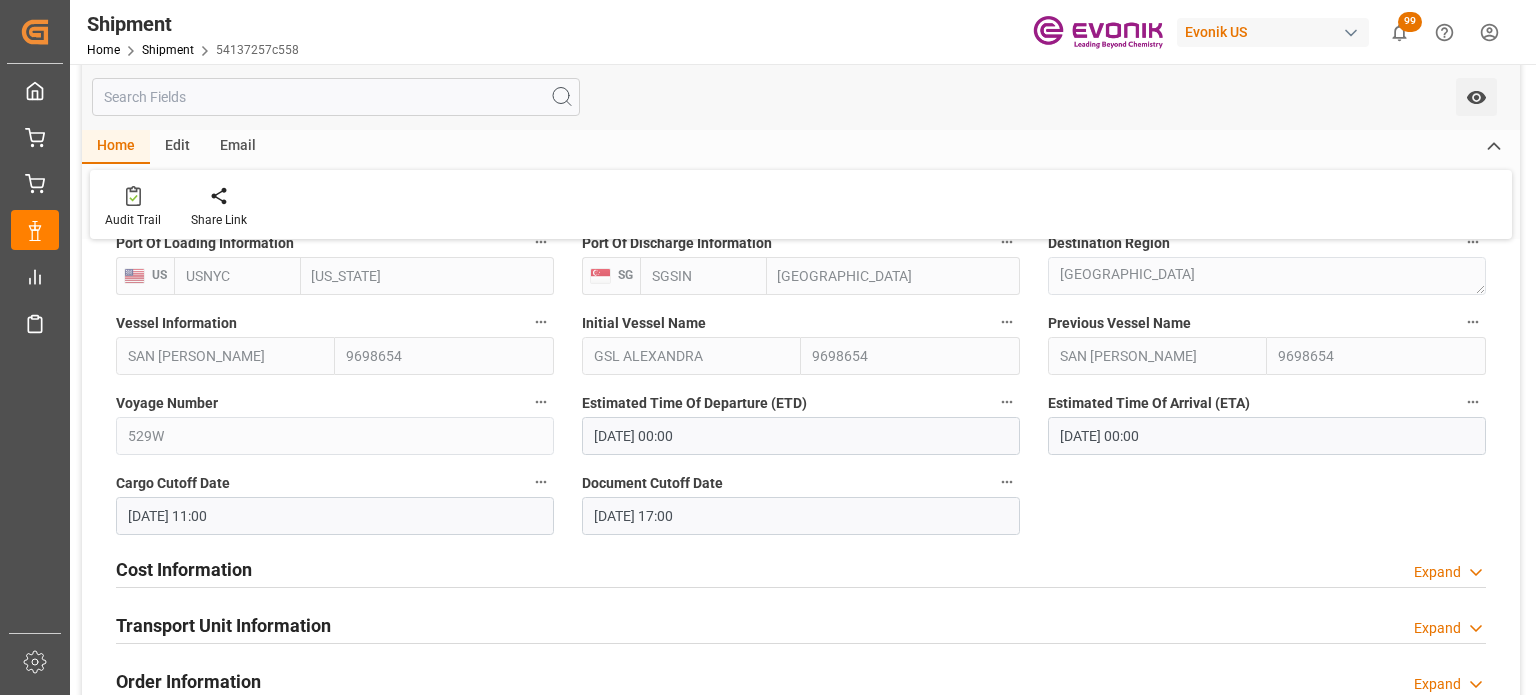 scroll, scrollTop: 600, scrollLeft: 0, axis: vertical 